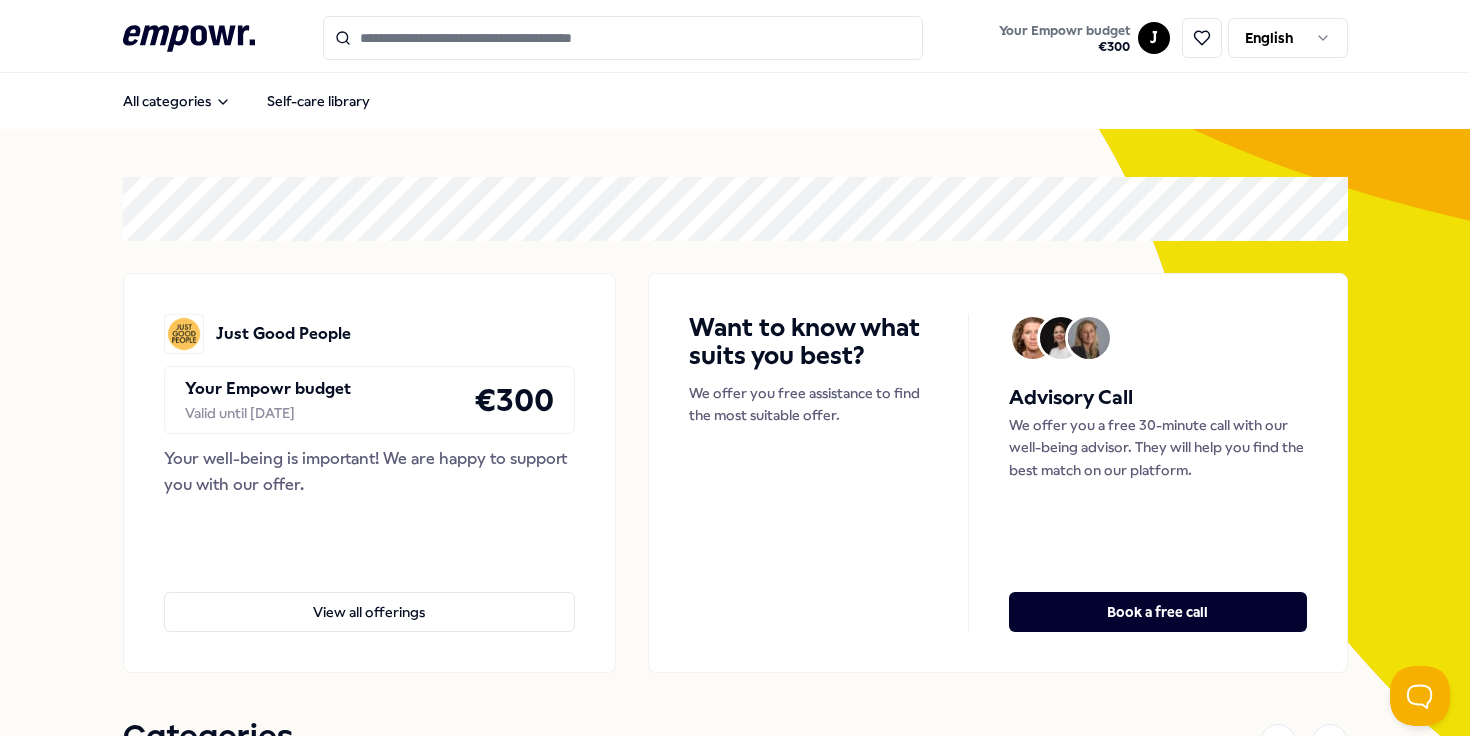 scroll, scrollTop: 0, scrollLeft: 0, axis: both 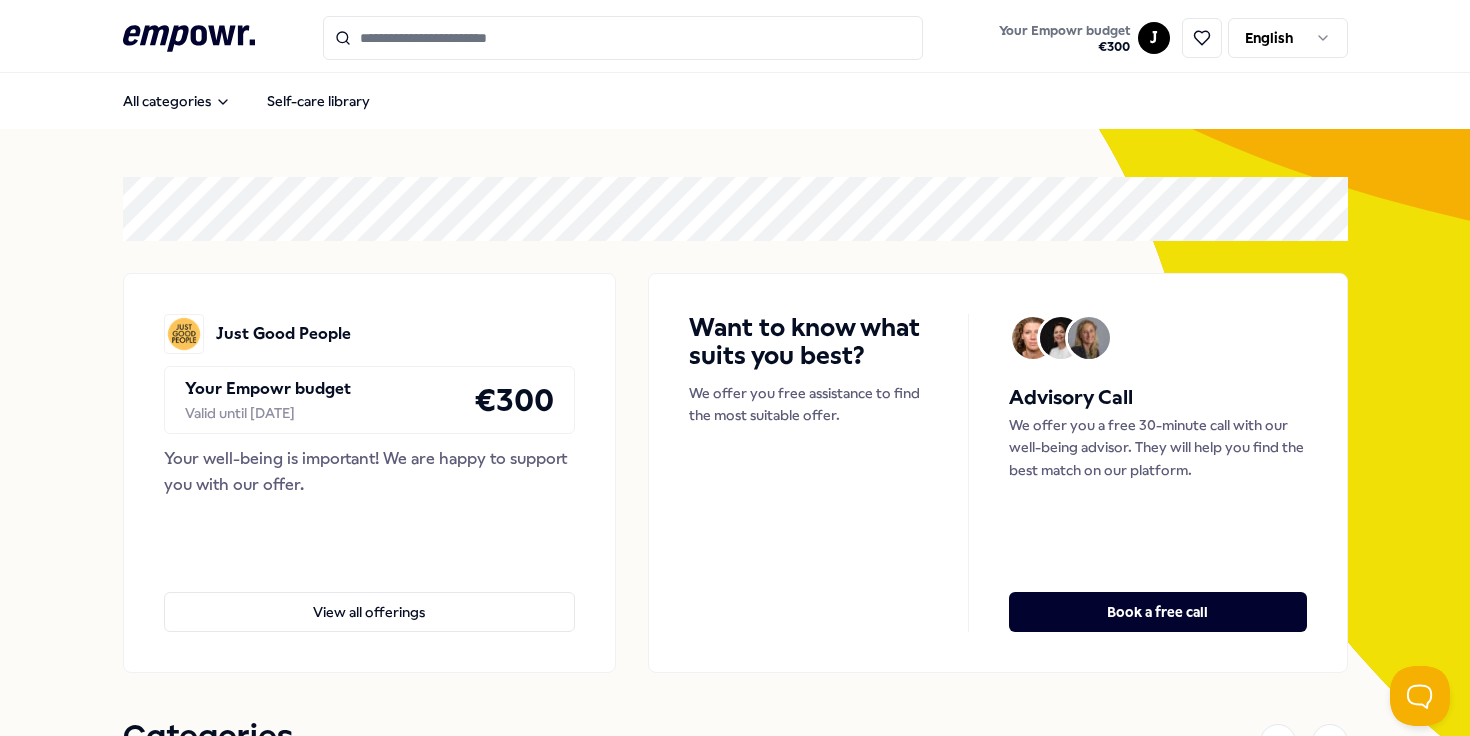 click at bounding box center (623, 38) 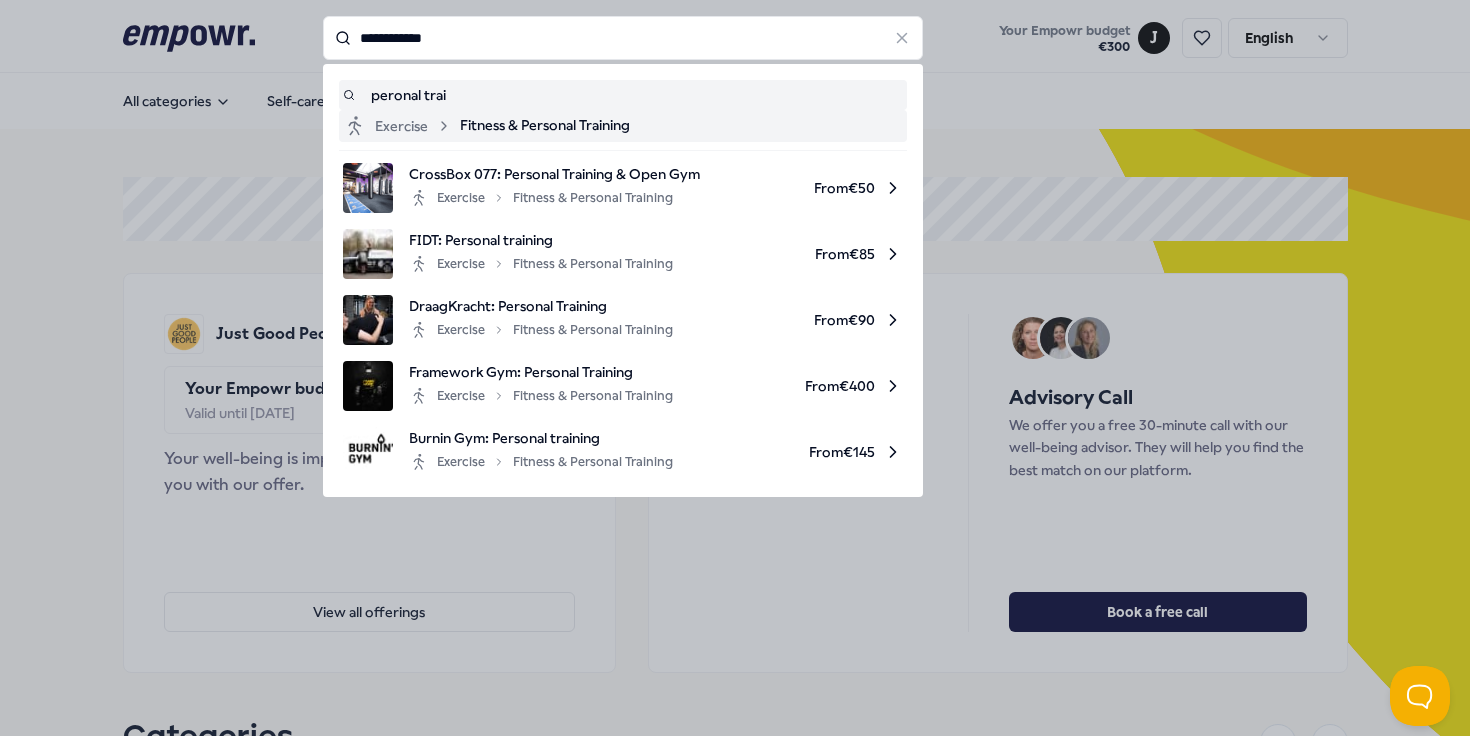 click on "Fitness & Personal Training" at bounding box center [545, 126] 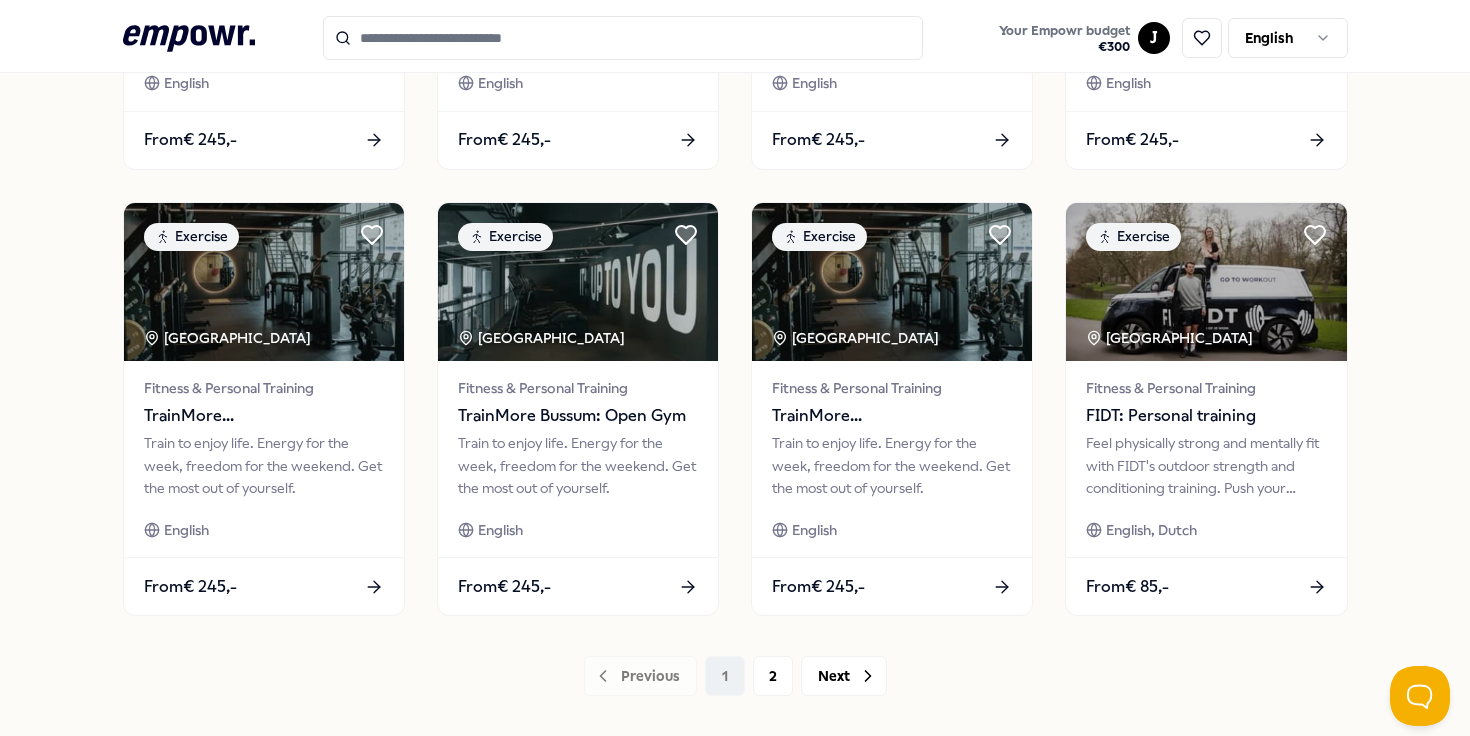 scroll, scrollTop: 1013, scrollLeft: 0, axis: vertical 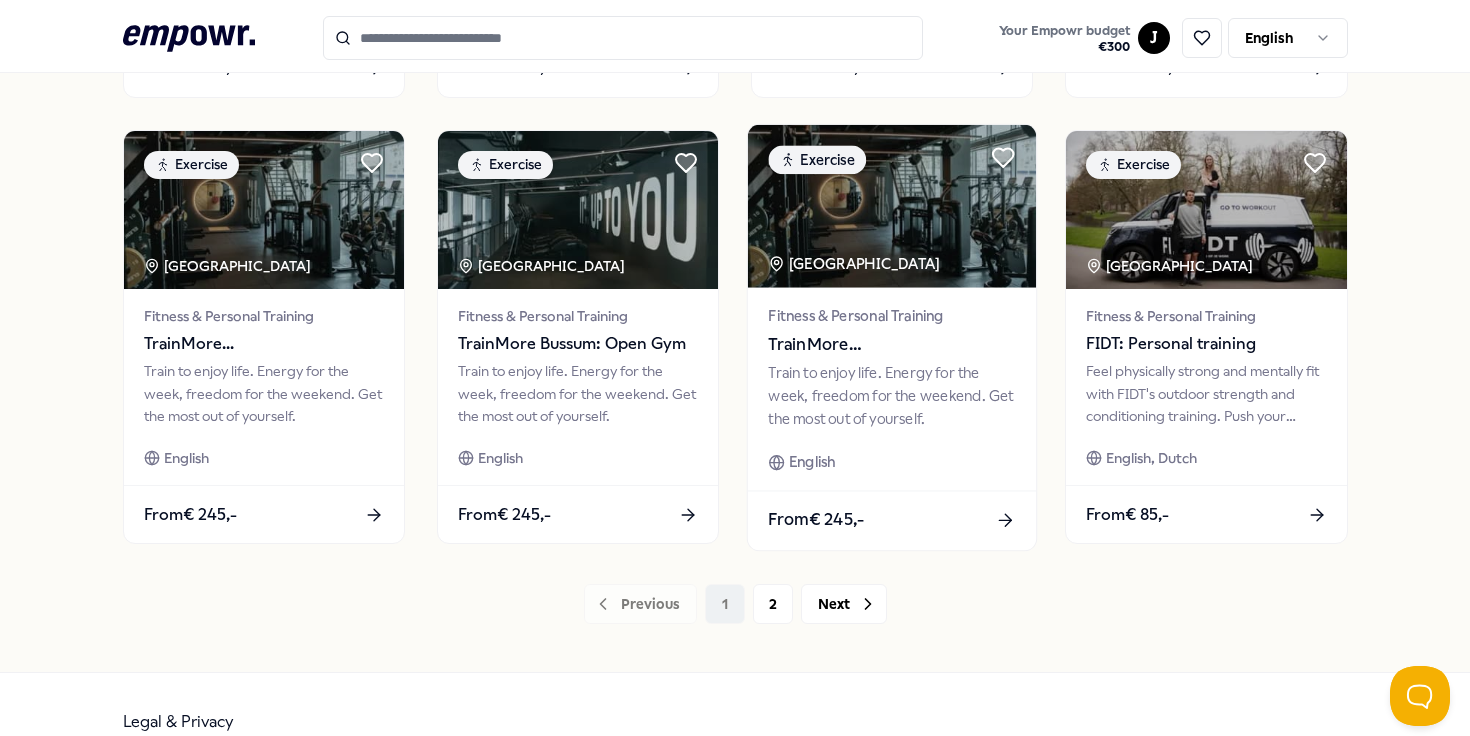 click on "TrainMore [GEOGRAPHIC_DATA]: Open Gym" at bounding box center [891, 344] 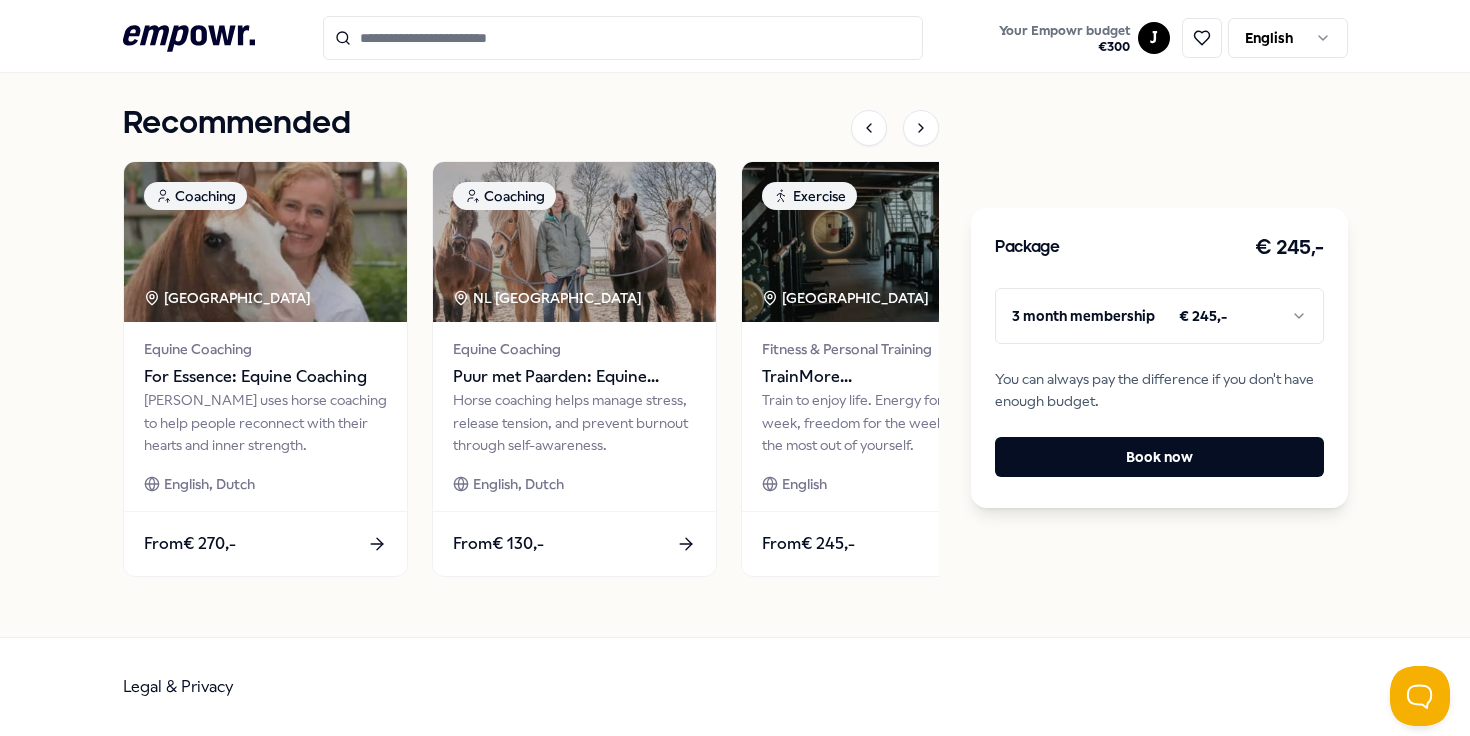 scroll, scrollTop: 757, scrollLeft: 0, axis: vertical 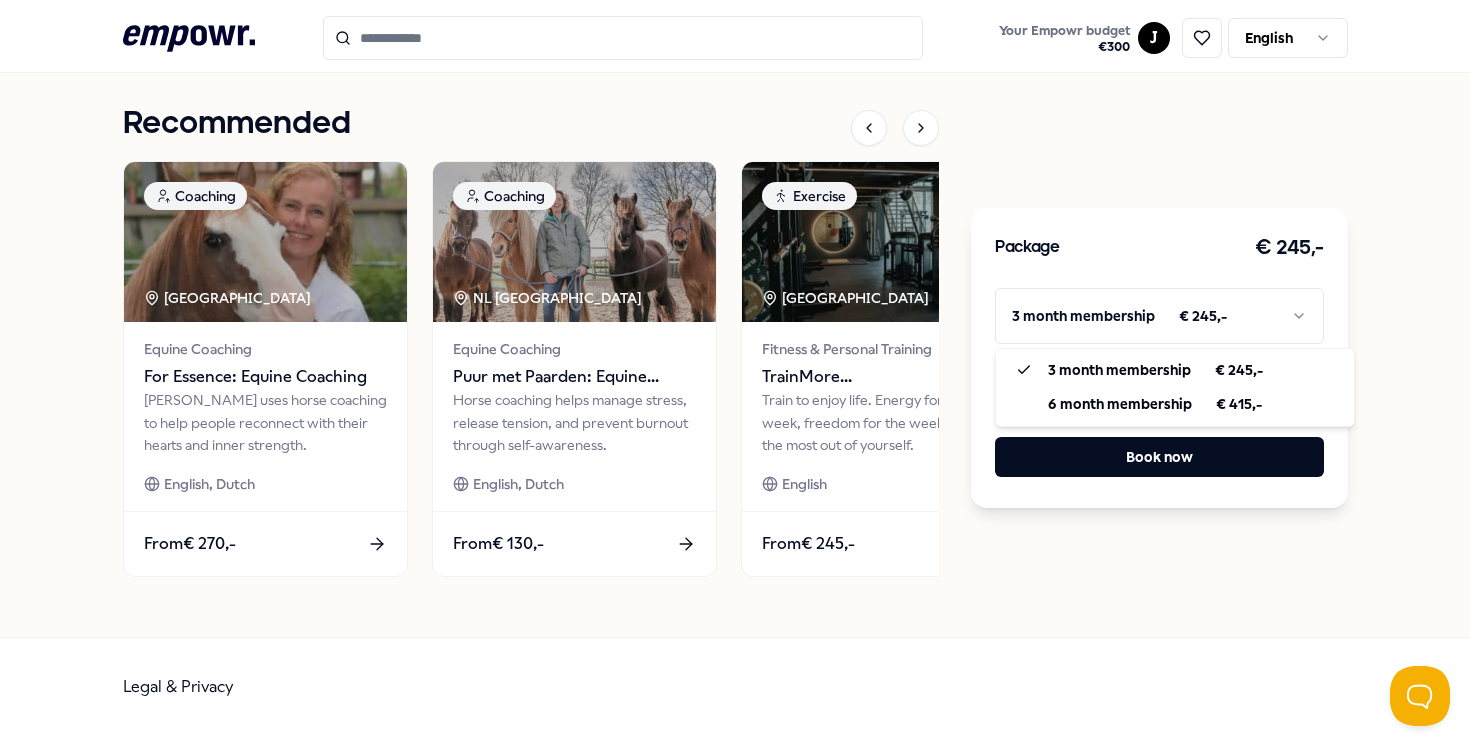 click on ".empowr-logo_svg__cls-1{fill:#03032f} Your Empowr budget € 300 J English All categories   Self-care library Back TrainMore Exercise TrainMore [GEOGRAPHIC_DATA]: Open Gym Train to enjoy life. Energy for the week, freedom for the weekend. Get the most out of yourself. TrainMore Work out at multiple locations Nationwide English [GEOGRAPHIC_DATA] Region Introduction Expectations About You don't live to train; you train to live. You want to be fit to enjoy more and exercise for more energy. During the week, you unleash your energy in the gym so that you can let loose on the weekends. You work out to be able to do what you love. We motivate you to train more and get the most out of our gyms. Recommended Coaching Amsterdam Region   Equine Coaching For Essence: Equine Coaching [PERSON_NAME] uses horse coaching to help people reconnect with their hearts and
inner strength. English, Dutch From  € 270,- Coaching NL [GEOGRAPHIC_DATA]   Equine Coaching Puur met Paarden: Equine coaching English, Dutch From  € 130,- Exercise   English" at bounding box center (735, 368) 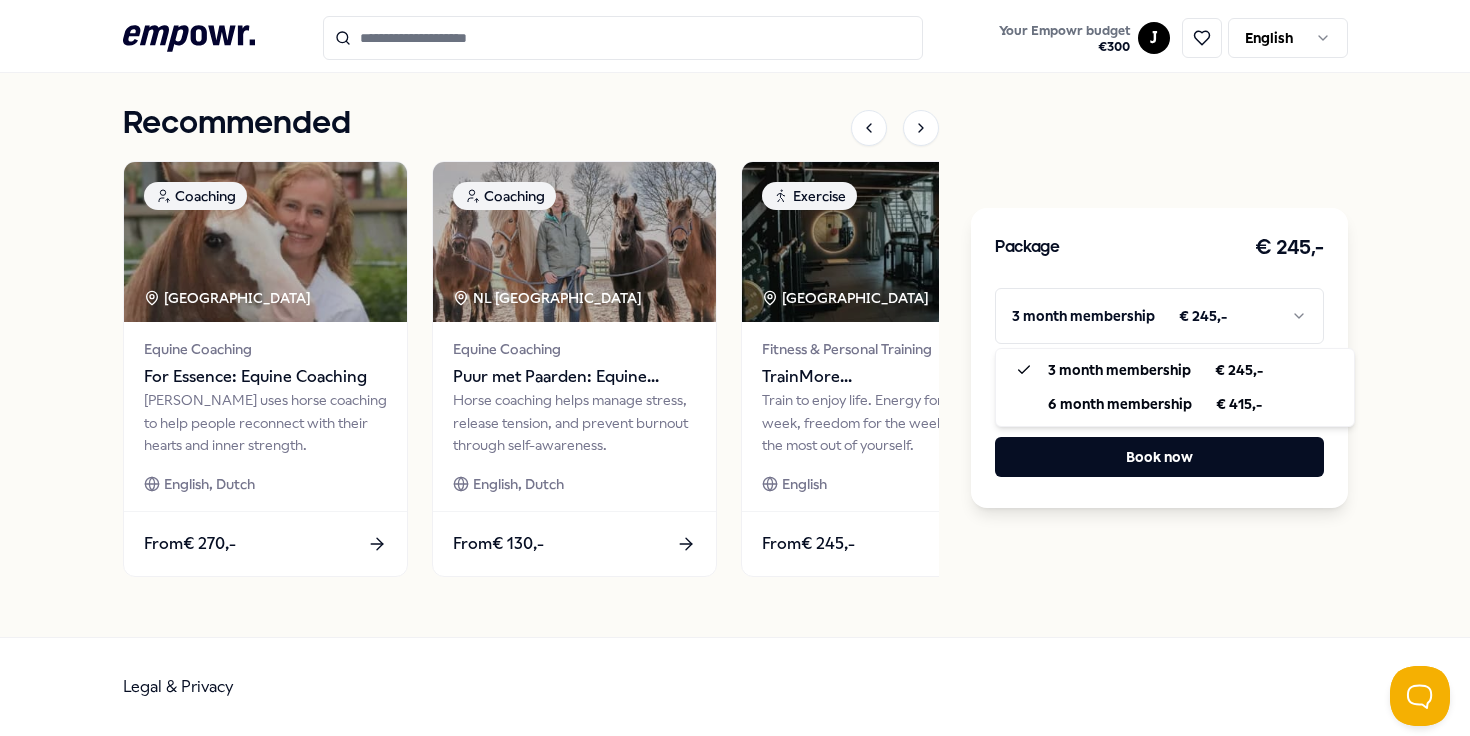 click on ".empowr-logo_svg__cls-1{fill:#03032f} Your Empowr budget € 300 J English All categories   Self-care library Back TrainMore Exercise TrainMore [GEOGRAPHIC_DATA]: Open Gym Train to enjoy life. Energy for the week, freedom for the weekend. Get the most out of yourself. TrainMore Work out at multiple locations Nationwide English [GEOGRAPHIC_DATA] Region Introduction Expectations About You don't live to train; you train to live. You want to be fit to enjoy more and exercise for more energy. During the week, you unleash your energy in the gym so that you can let loose on the weekends. You work out to be able to do what you love. We motivate you to train more and get the most out of our gyms. Recommended Coaching Amsterdam Region   Equine Coaching For Essence: Equine Coaching [PERSON_NAME] uses horse coaching to help people reconnect with their hearts and
inner strength. English, Dutch From  € 270,- Coaching NL [GEOGRAPHIC_DATA]   Equine Coaching Puur met Paarden: Equine coaching English, Dutch From  € 130,- Exercise   English" at bounding box center [735, 368] 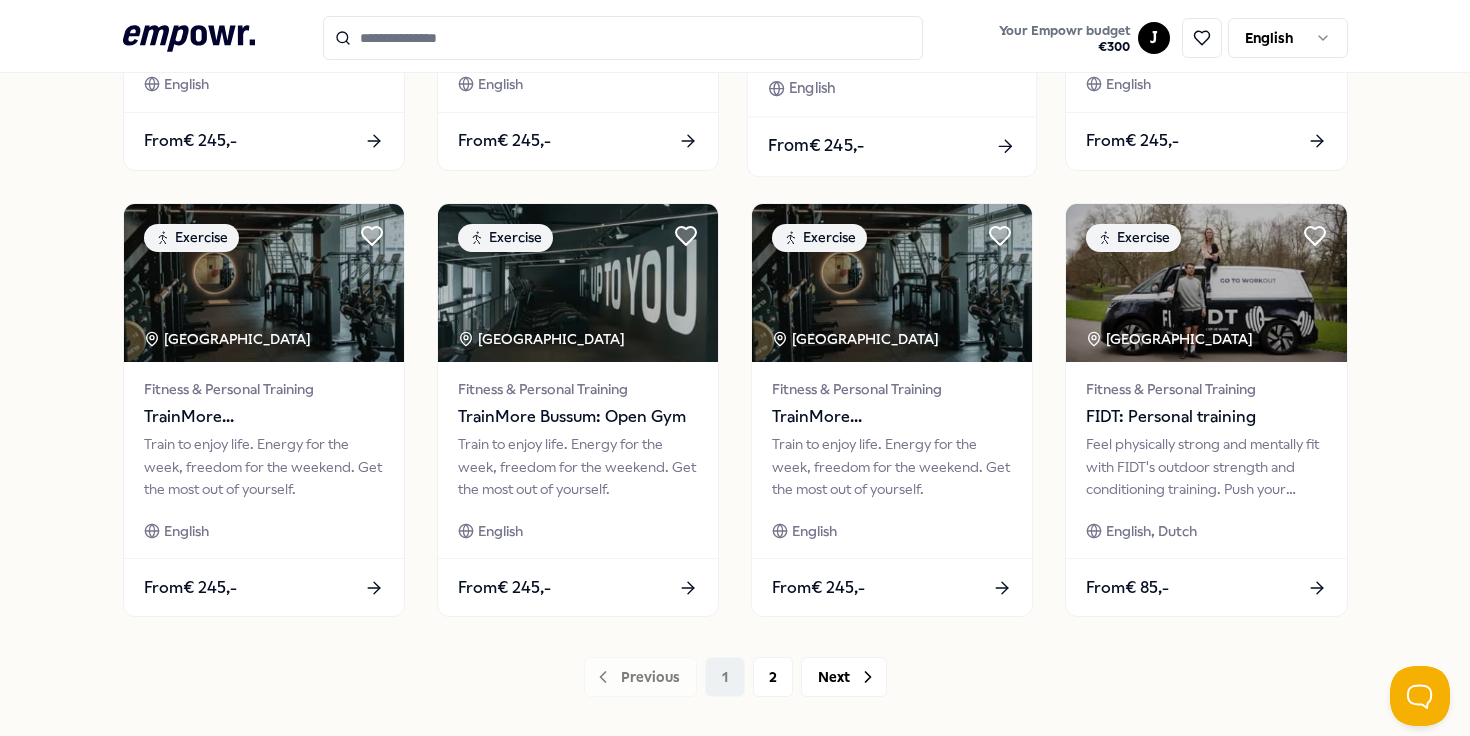scroll, scrollTop: 971, scrollLeft: 0, axis: vertical 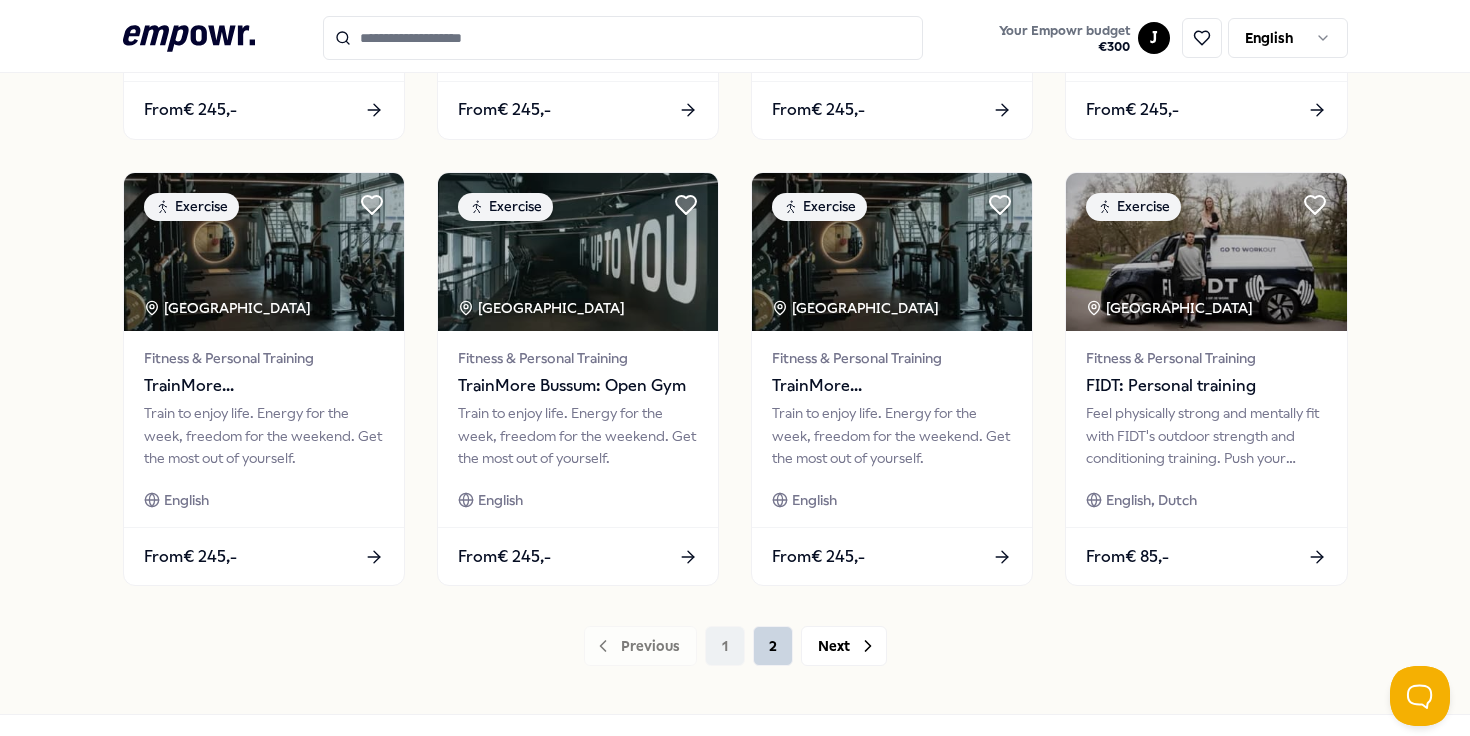 click on "2" at bounding box center [773, 646] 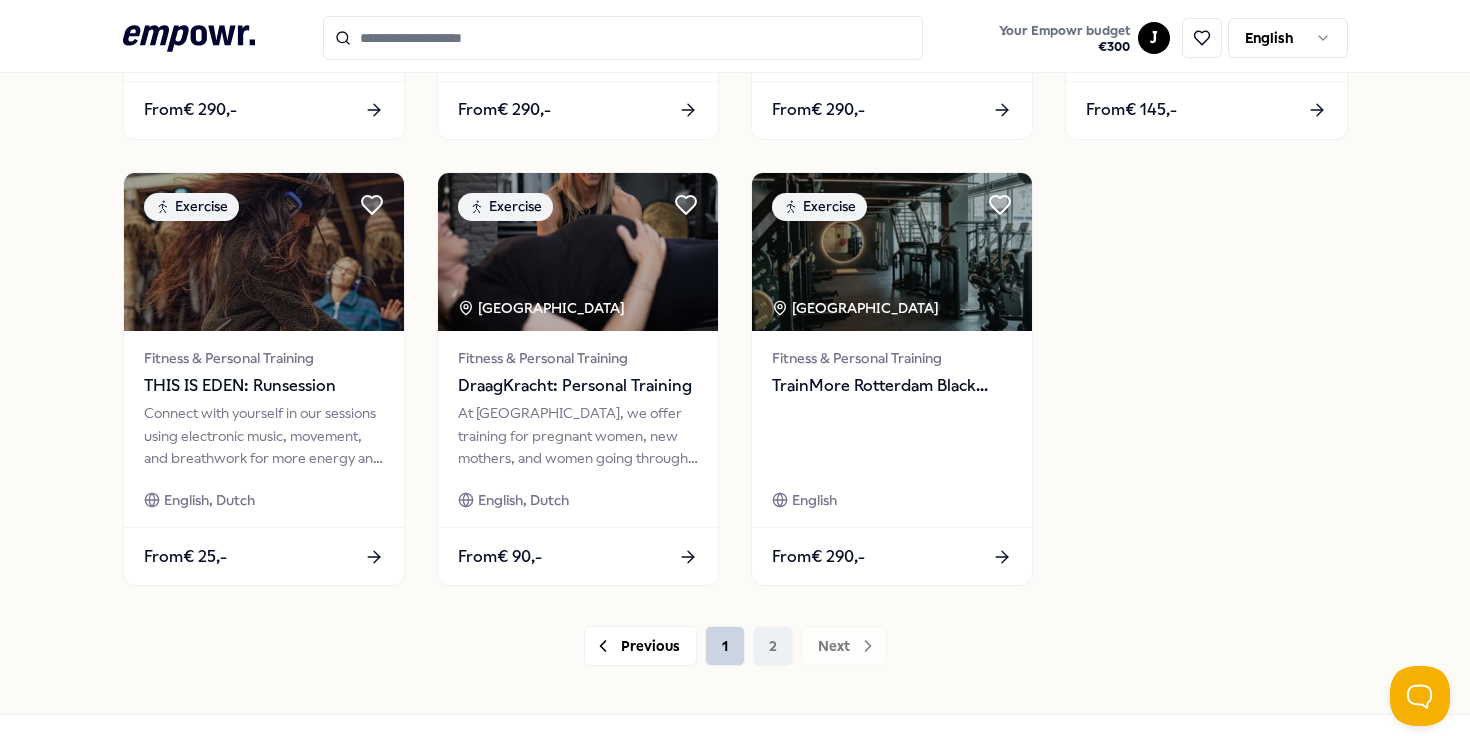 click on "1" at bounding box center [725, 646] 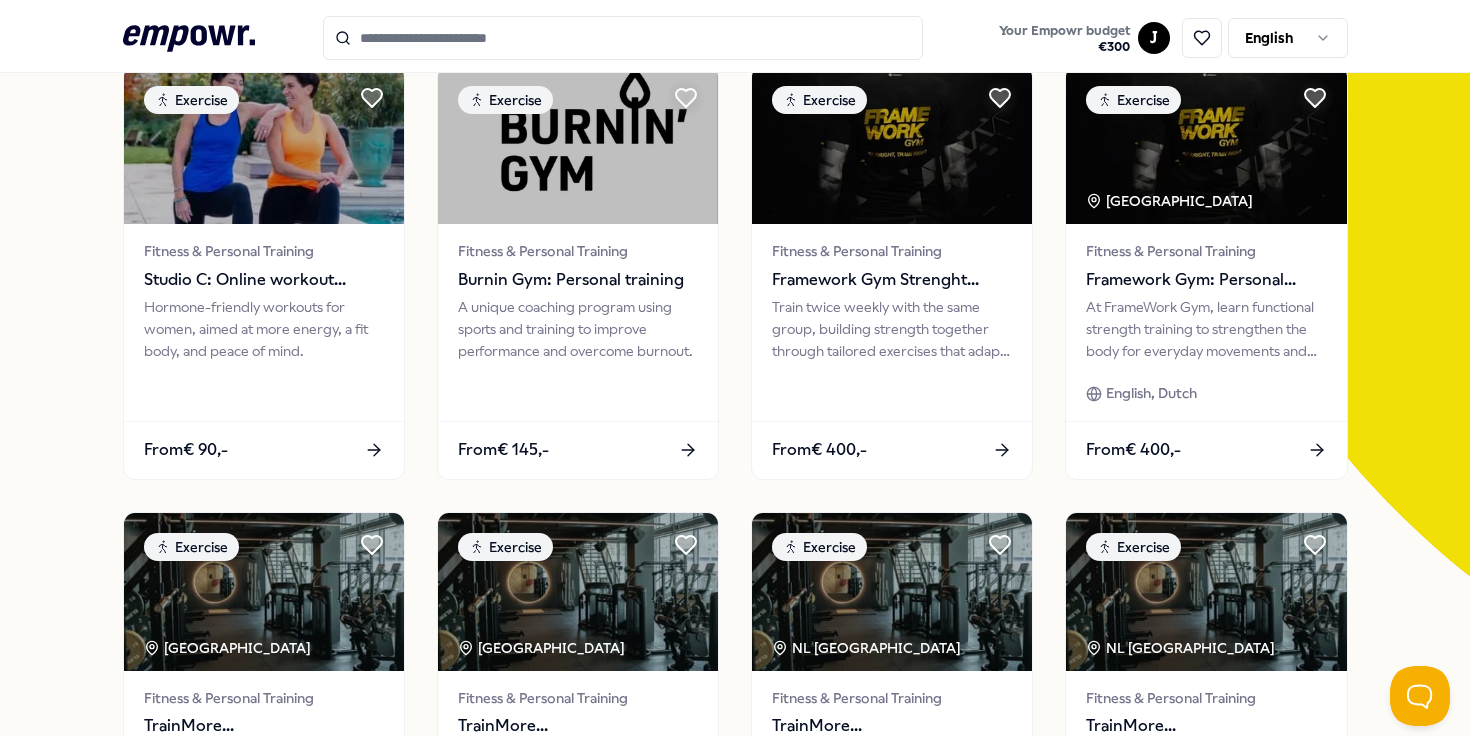 scroll, scrollTop: 60, scrollLeft: 0, axis: vertical 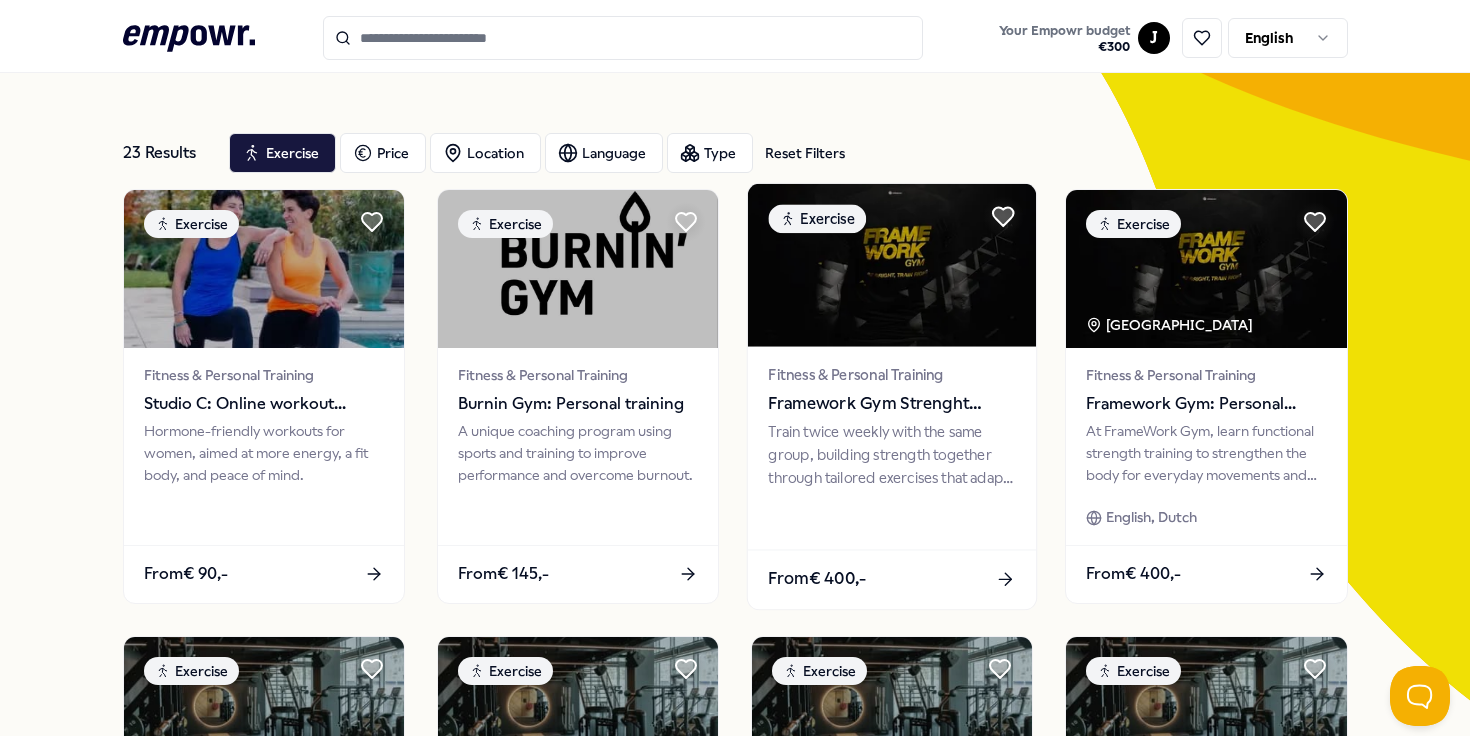 click on "Train twice weekly with the same group, building strength together through
tailored exercises that adapt to injuries. Progress for life!" at bounding box center [891, 454] 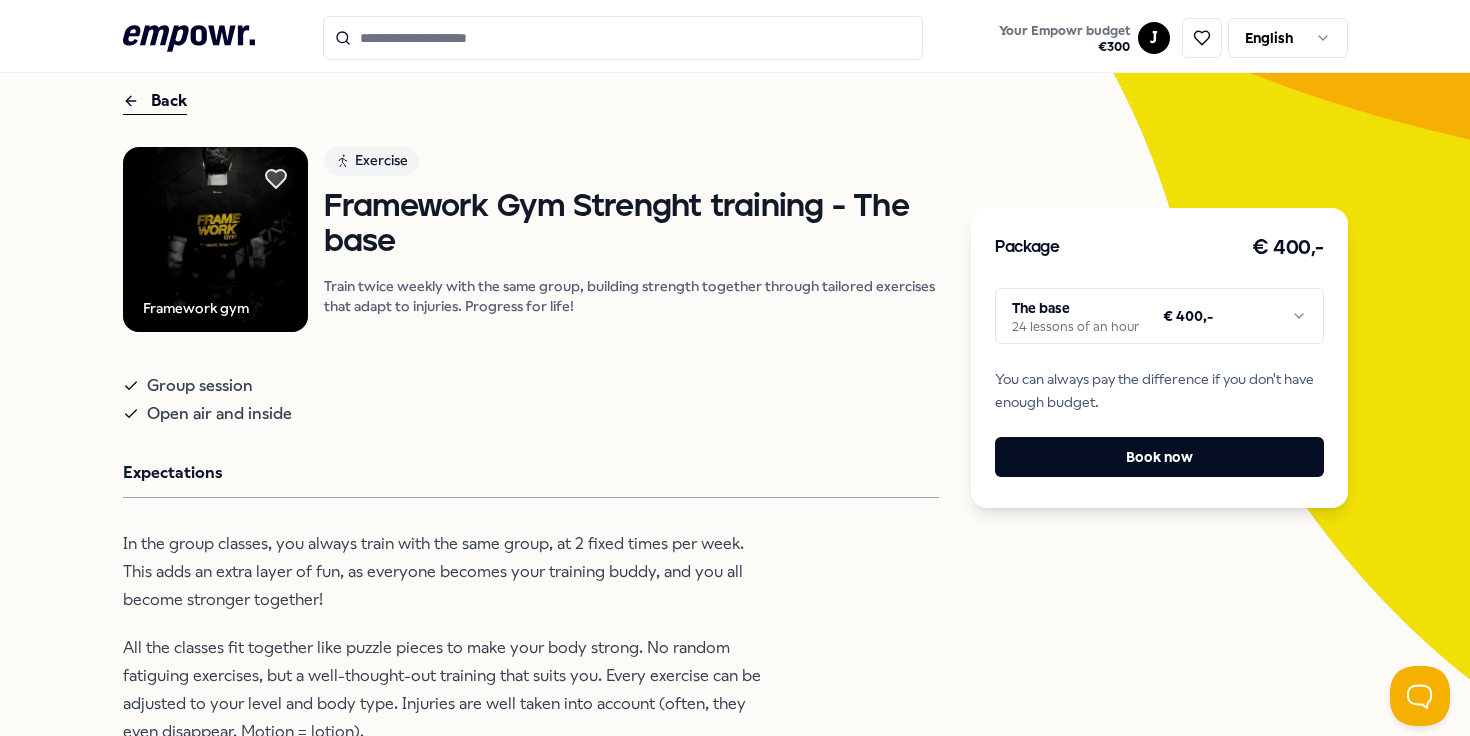 scroll, scrollTop: 82, scrollLeft: 0, axis: vertical 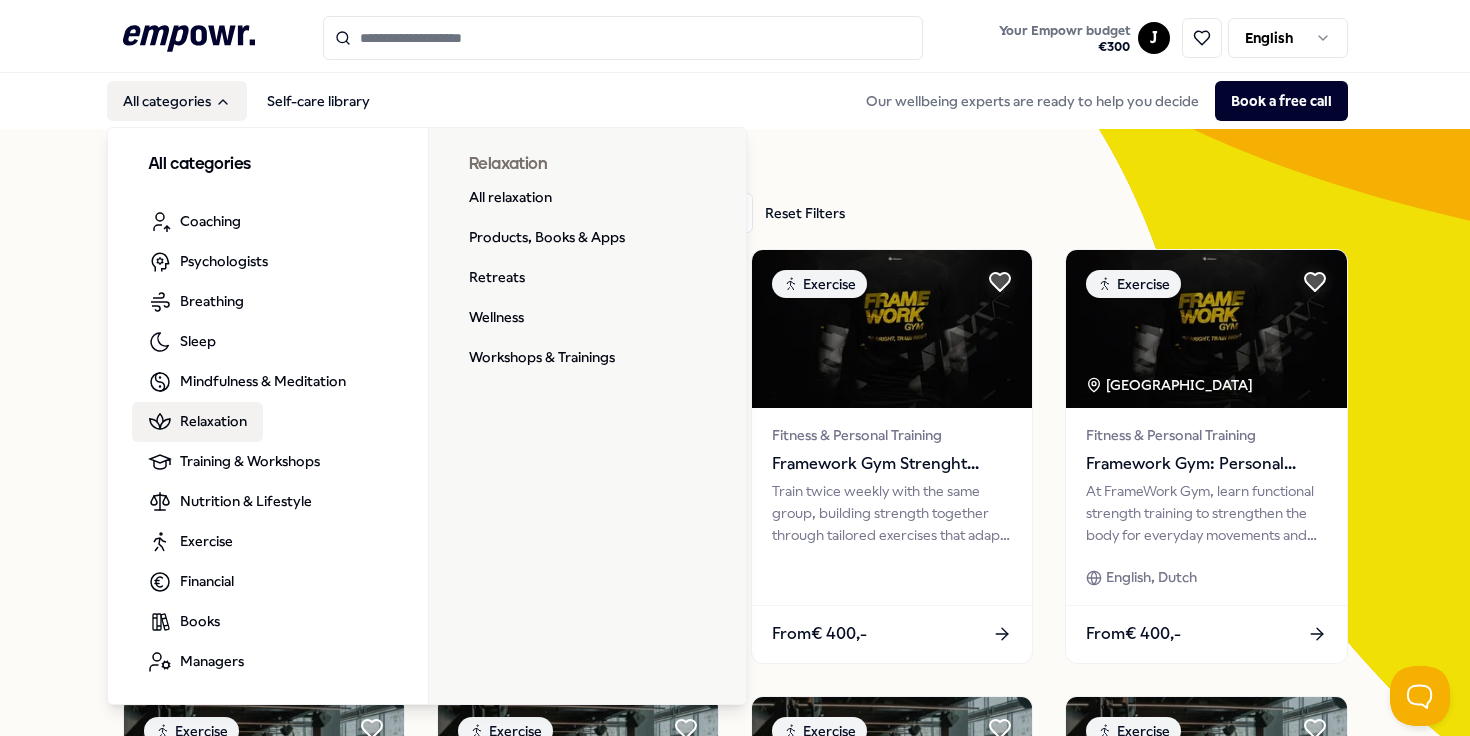 click on "Relaxation" at bounding box center (197, 422) 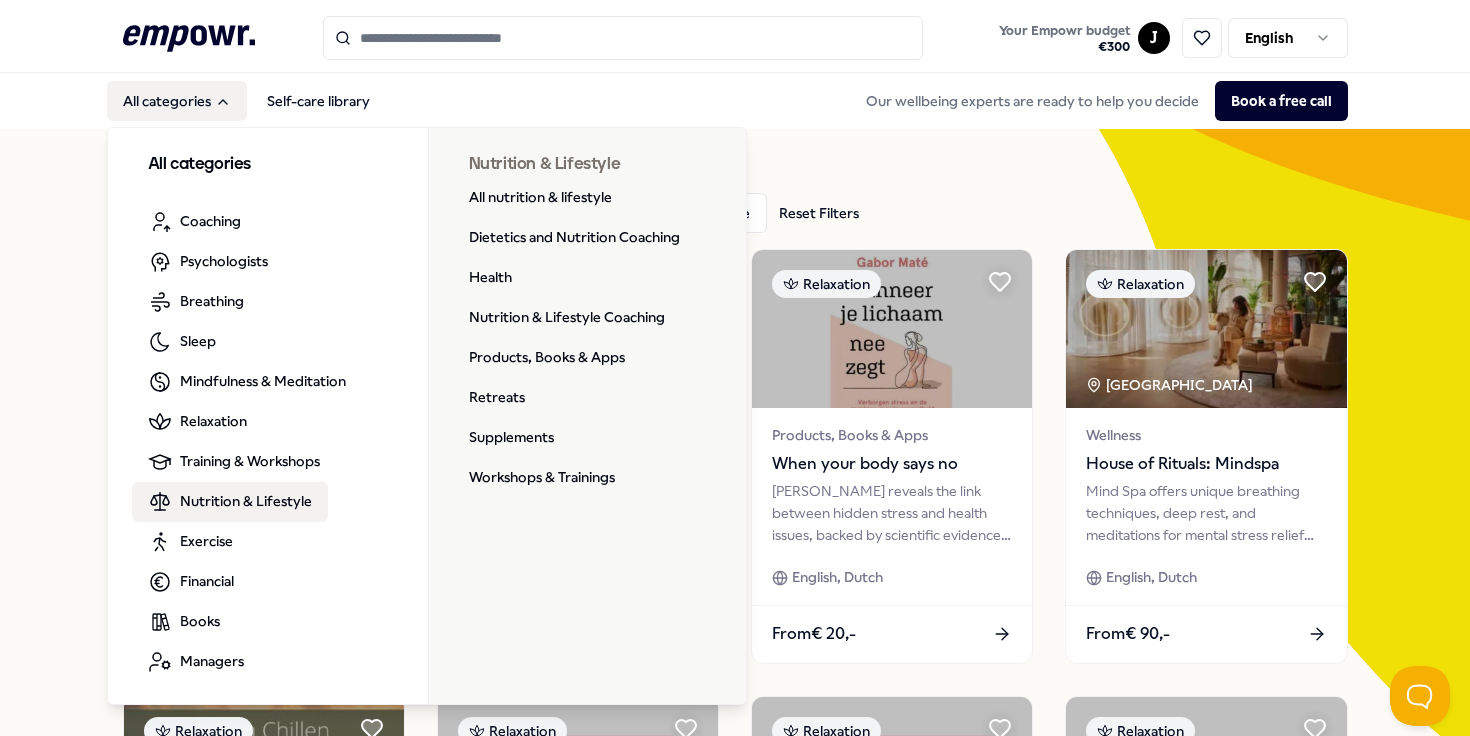 click on "Nutrition & Lifestyle" at bounding box center [246, 501] 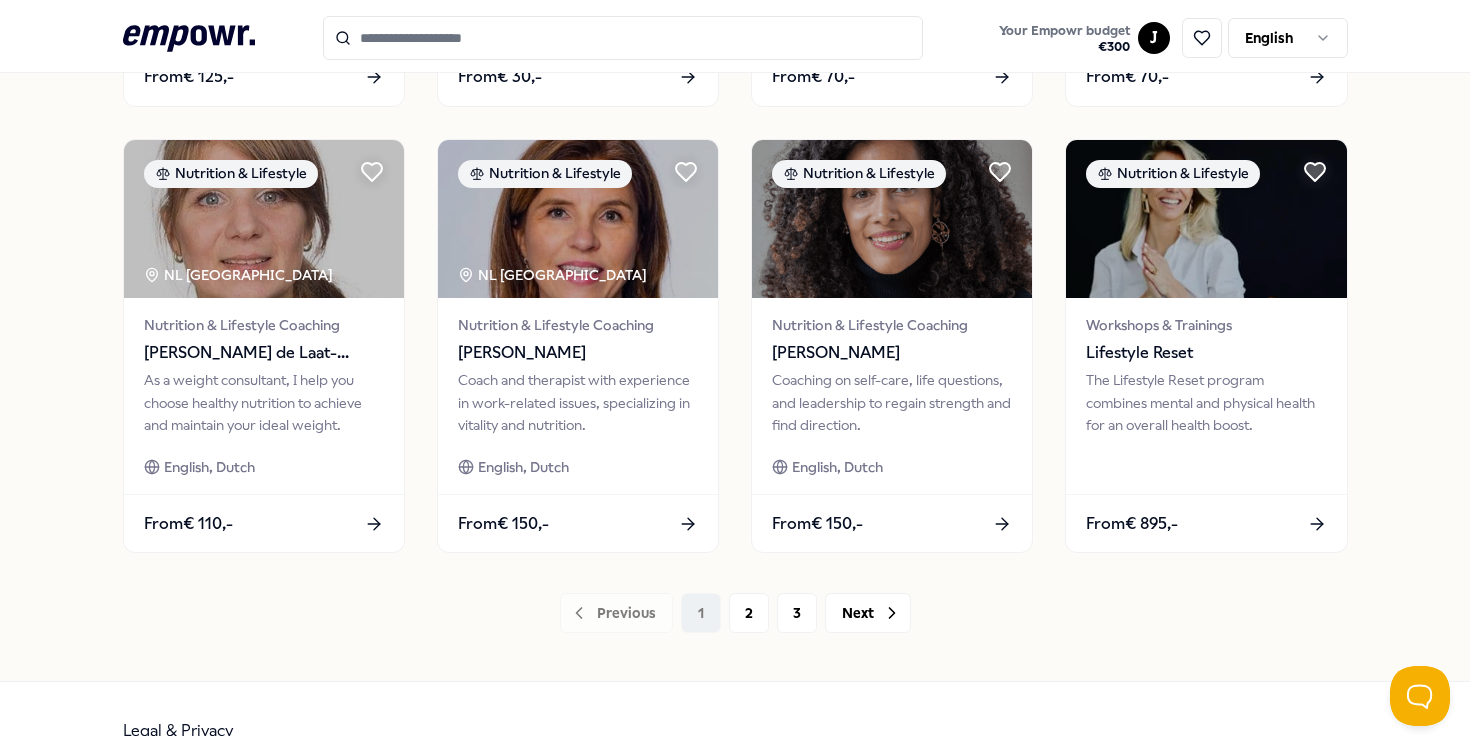 scroll, scrollTop: 1048, scrollLeft: 0, axis: vertical 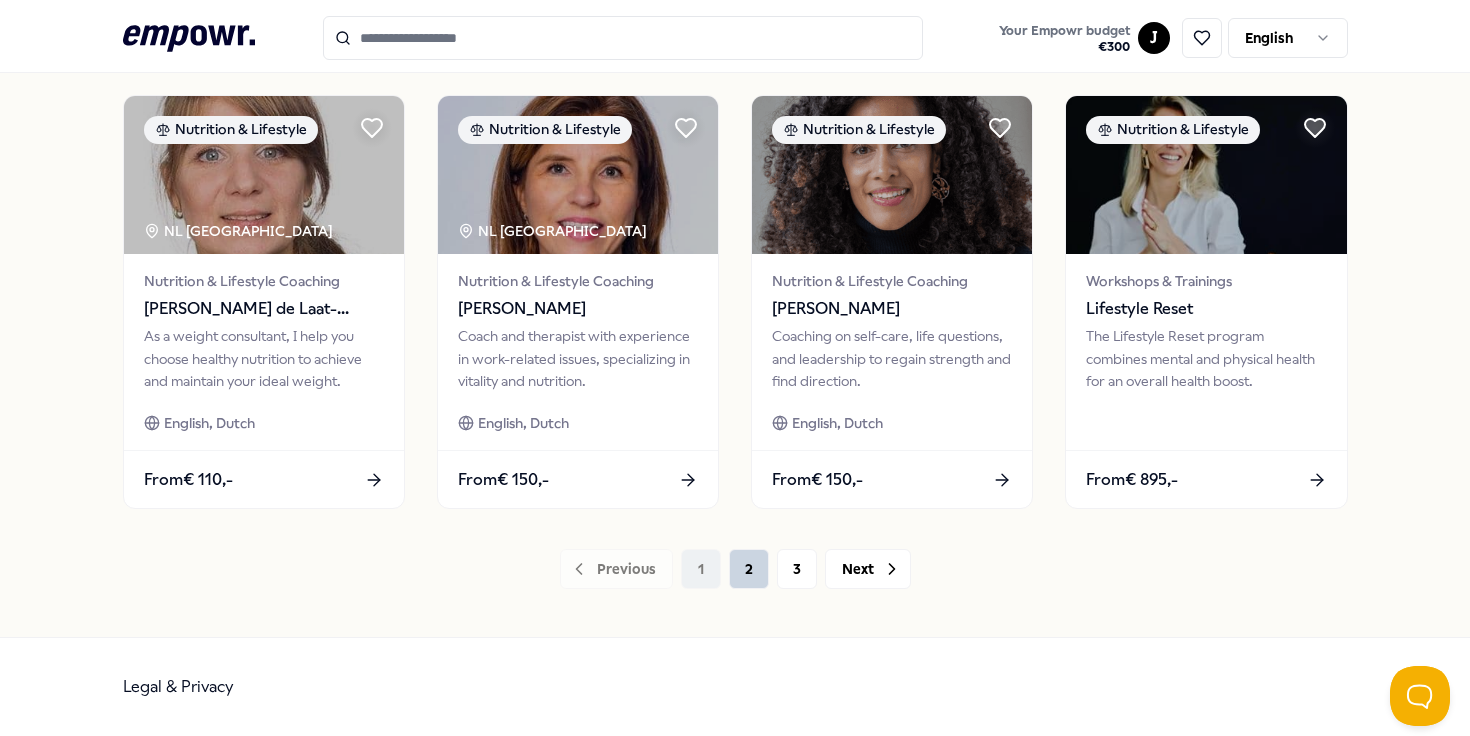 click on "2" at bounding box center (749, 569) 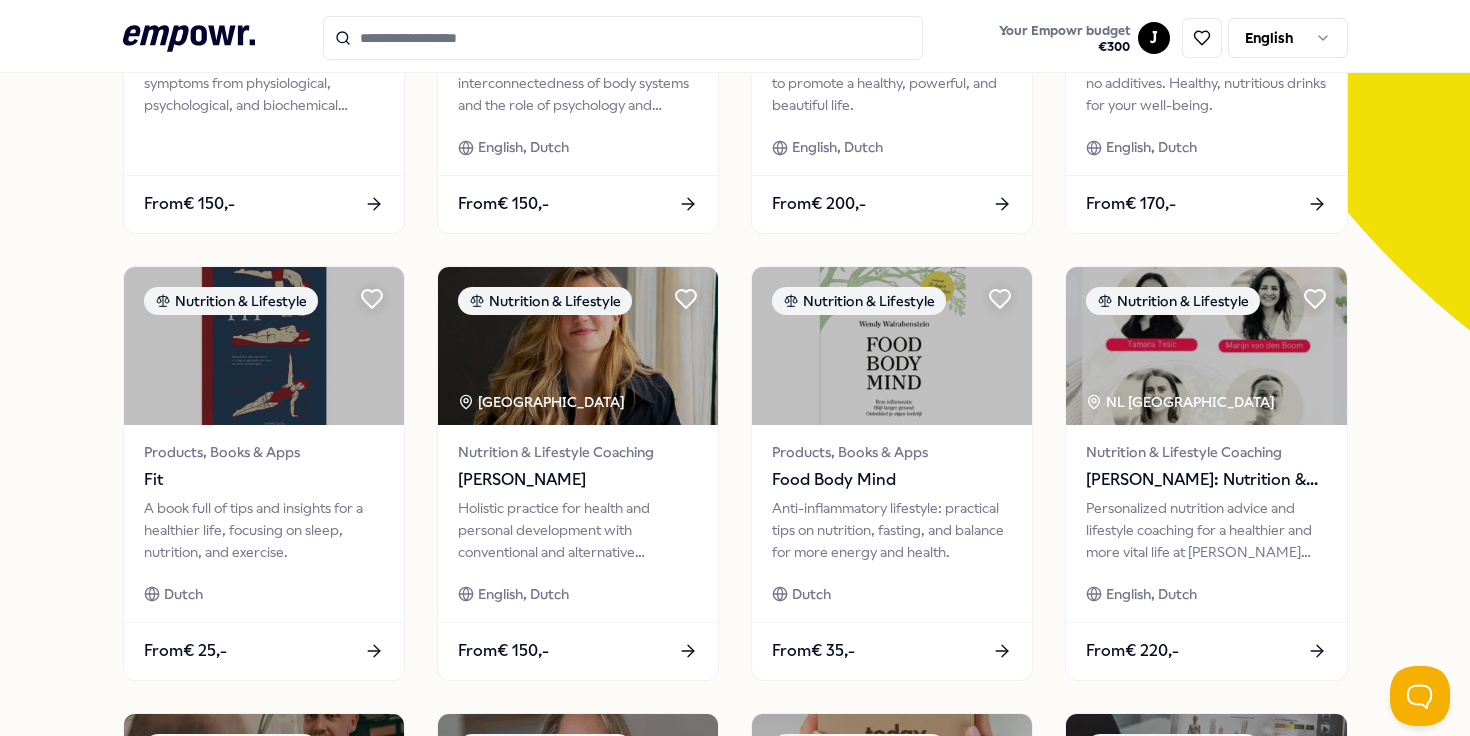 scroll, scrollTop: 1048, scrollLeft: 0, axis: vertical 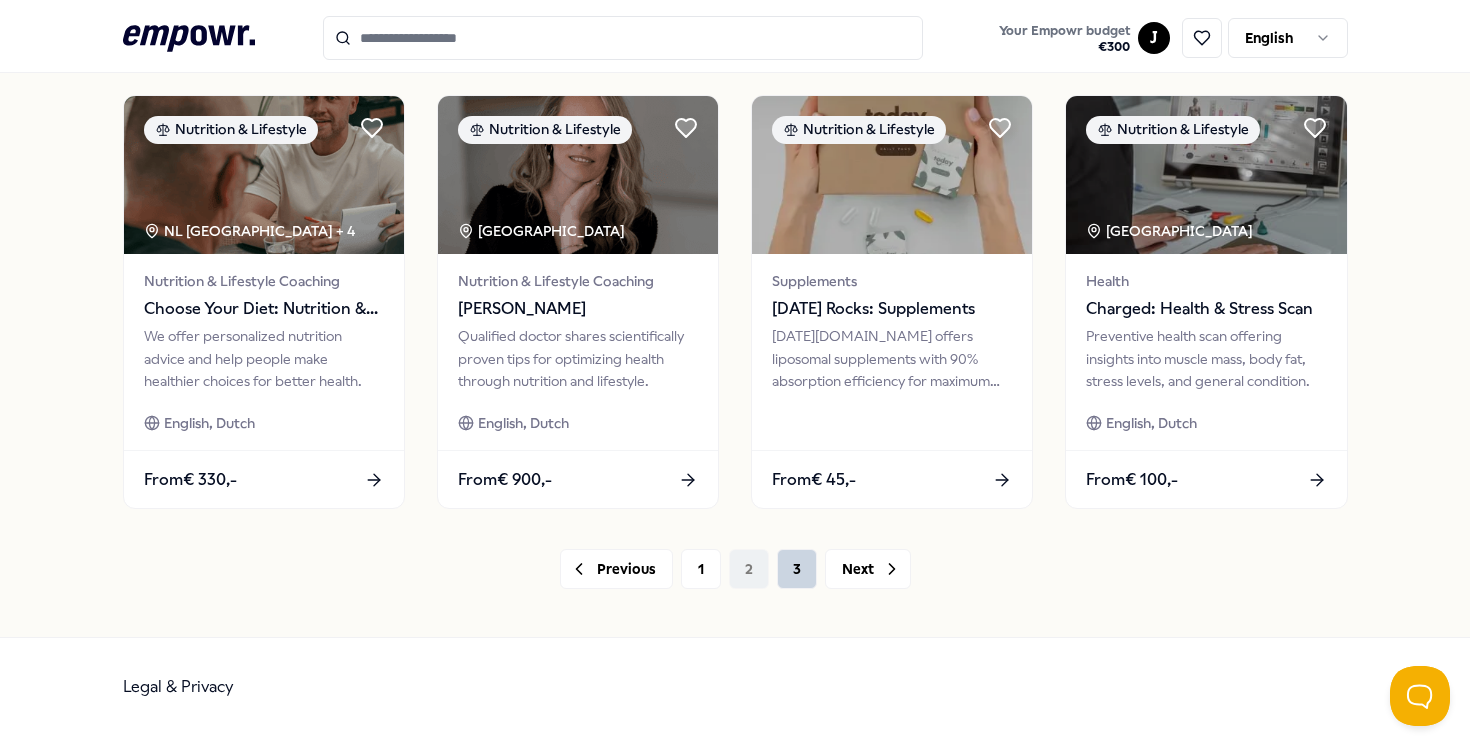 click on "3" at bounding box center (797, 569) 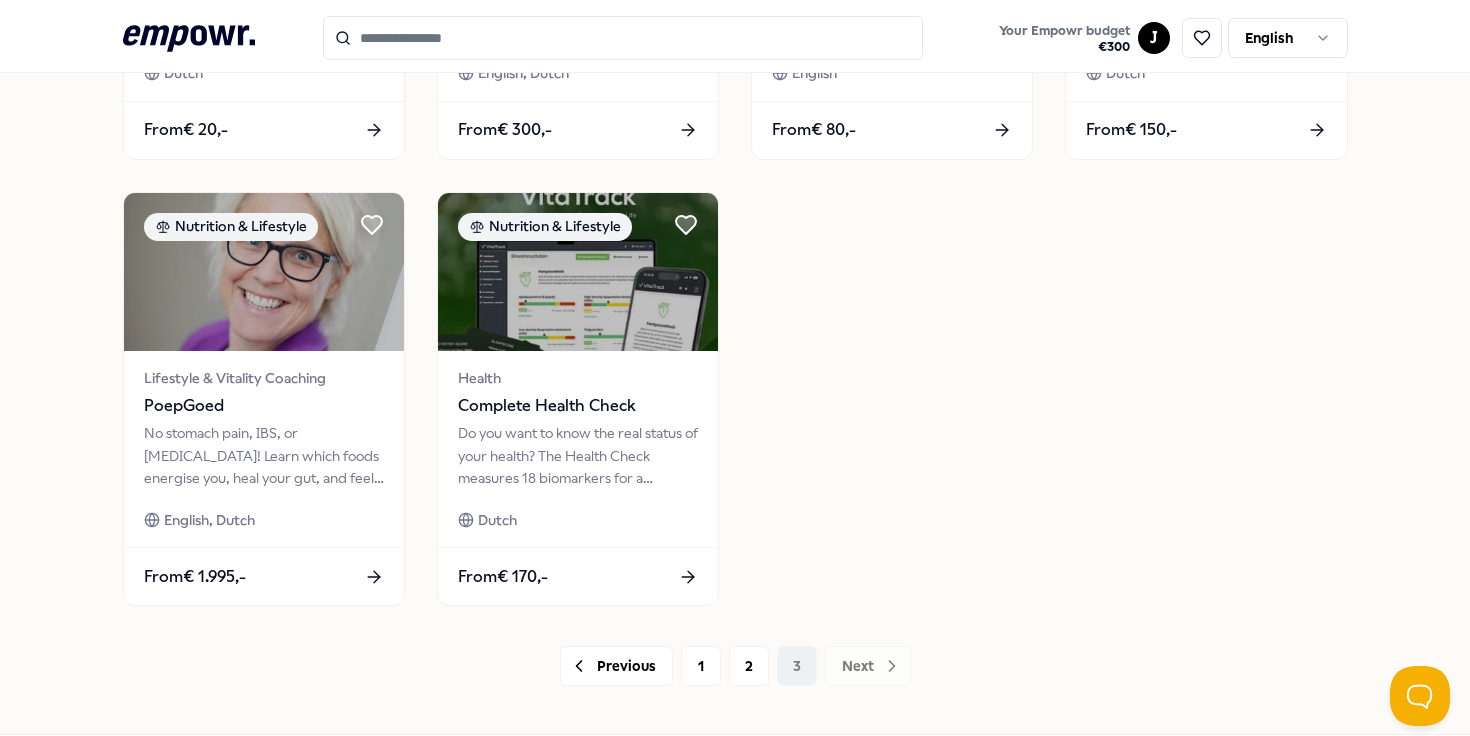 scroll, scrollTop: 954, scrollLeft: 0, axis: vertical 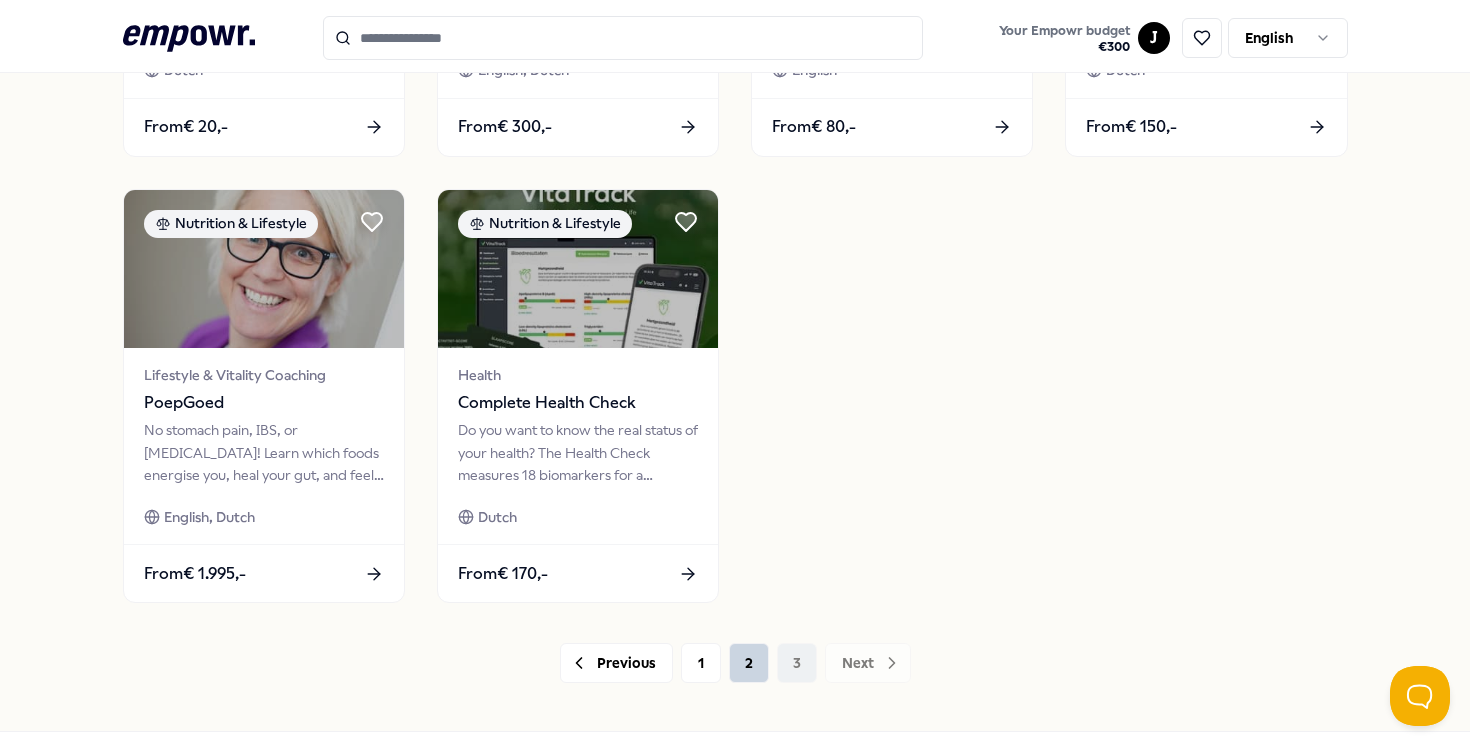 click on "2" at bounding box center [749, 663] 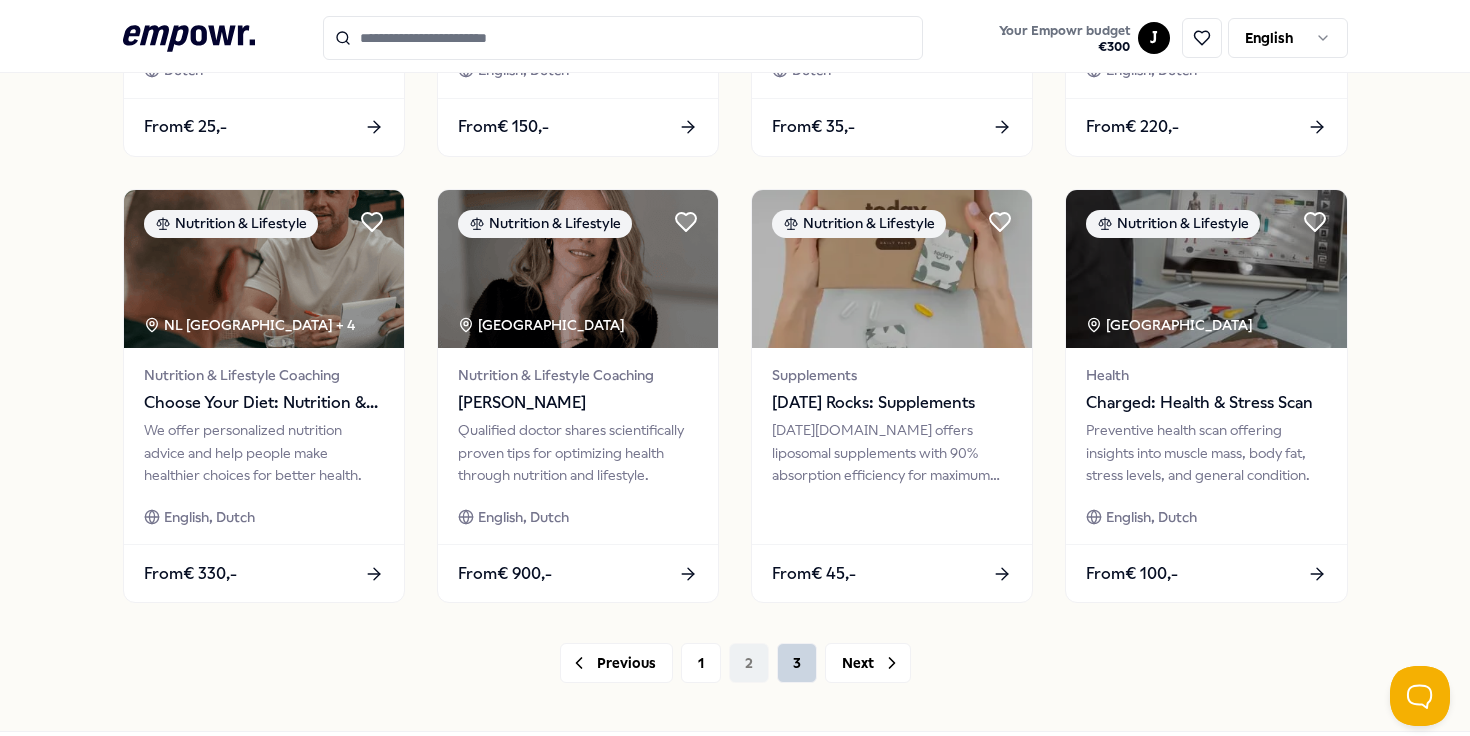 click on "3" at bounding box center (797, 663) 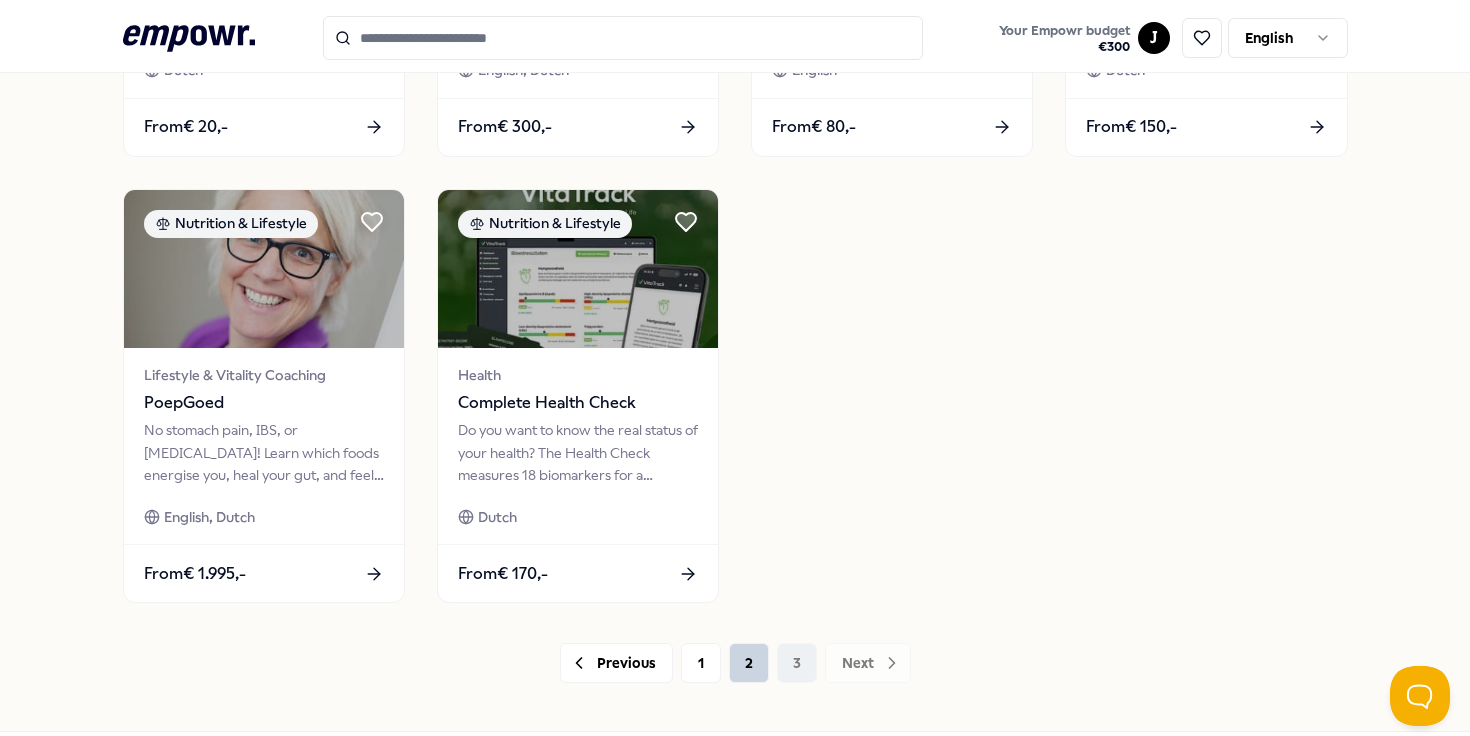 click on "2" at bounding box center [749, 663] 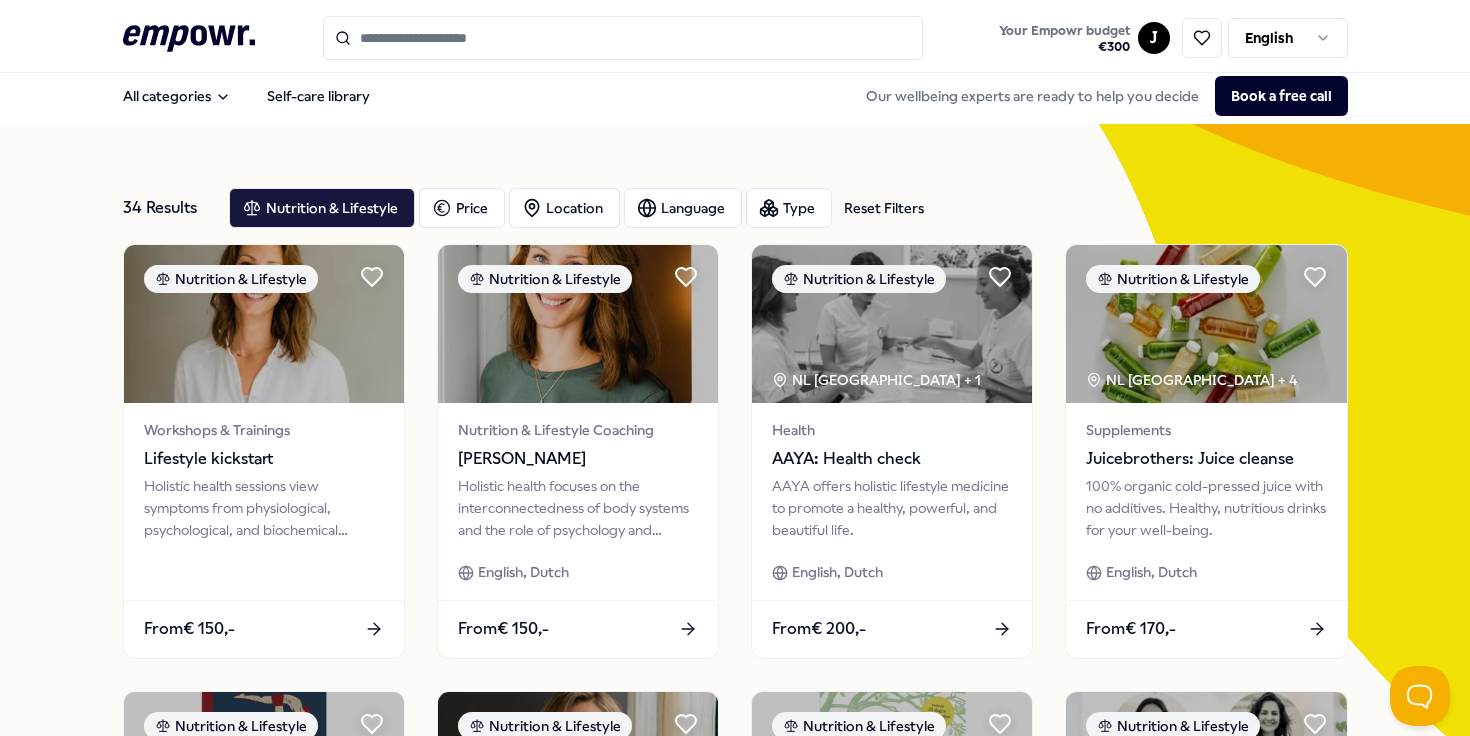 scroll, scrollTop: 0, scrollLeft: 0, axis: both 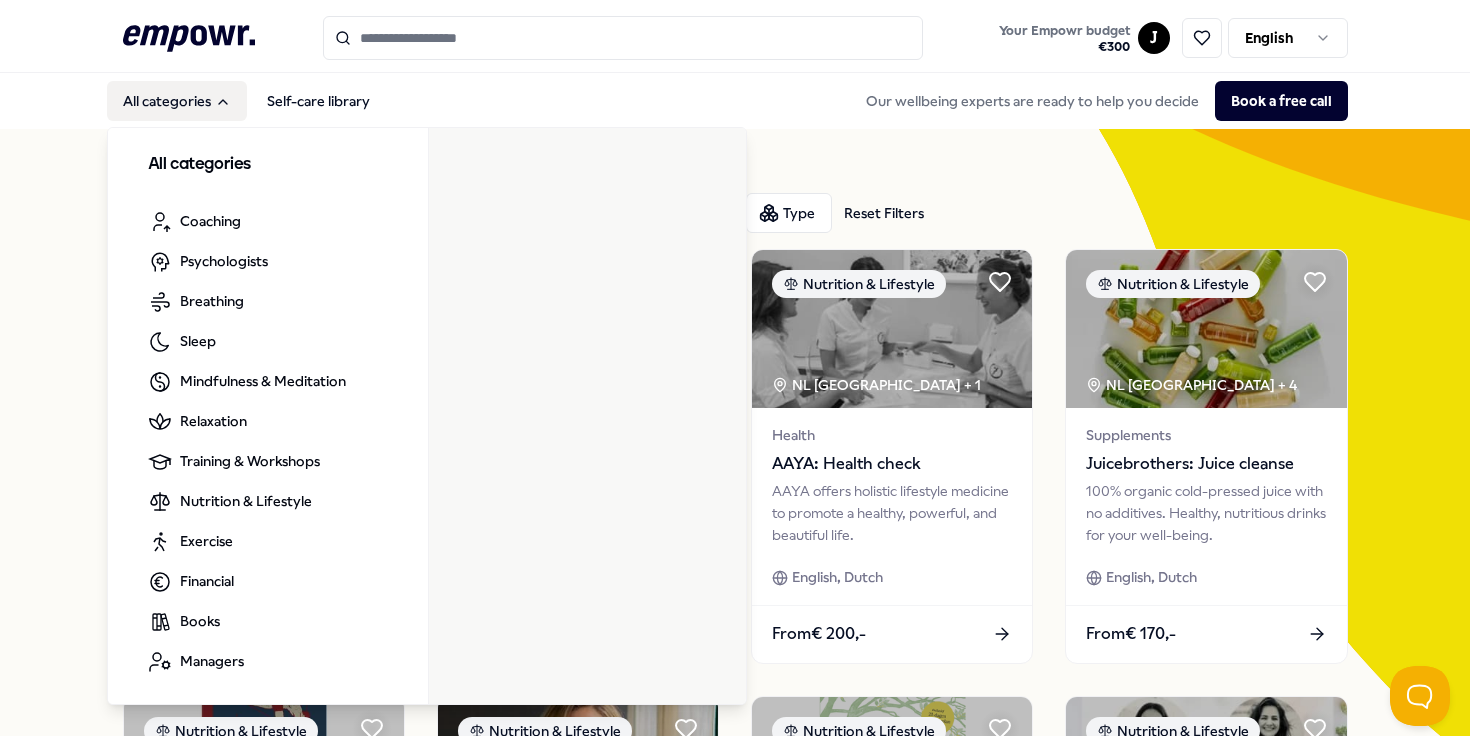 click on "All categories" at bounding box center (177, 101) 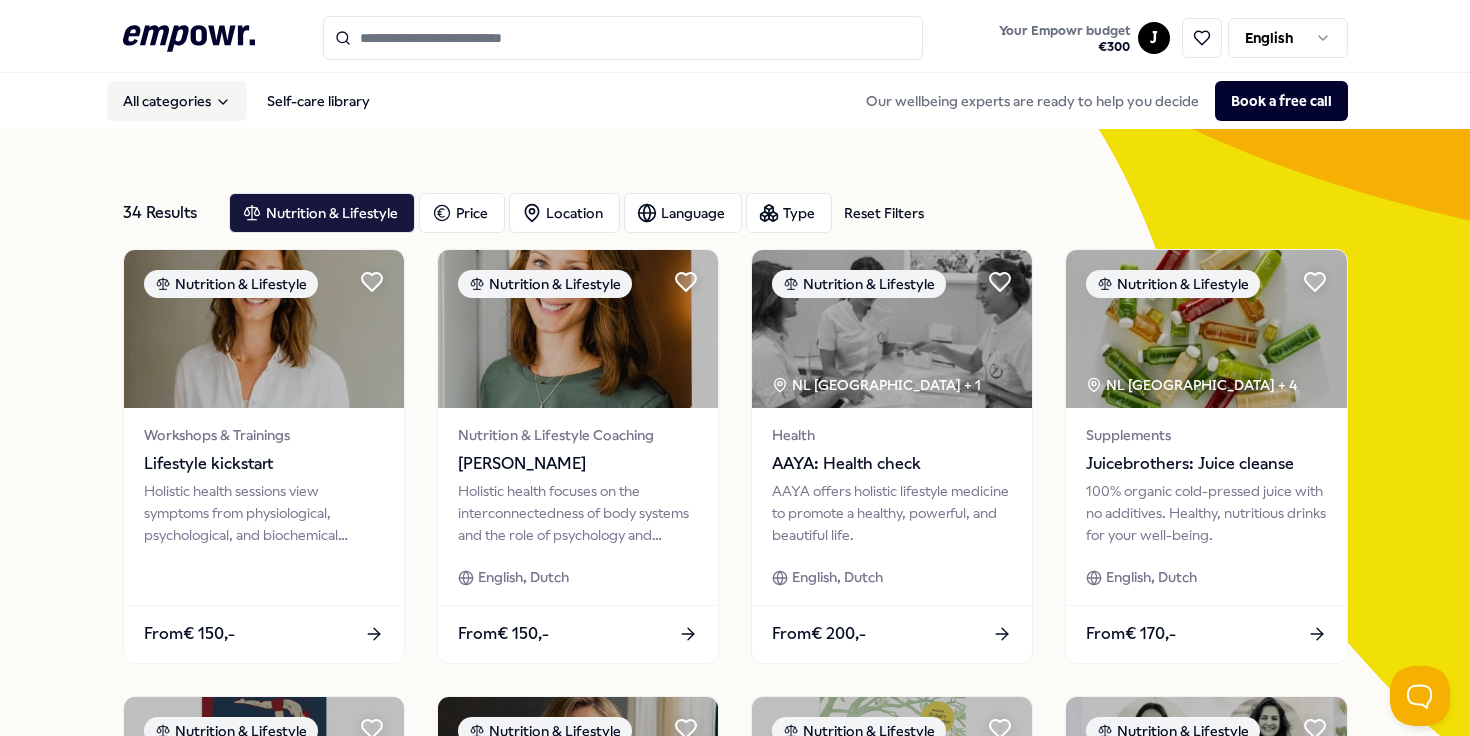 click on "All categories" at bounding box center [177, 101] 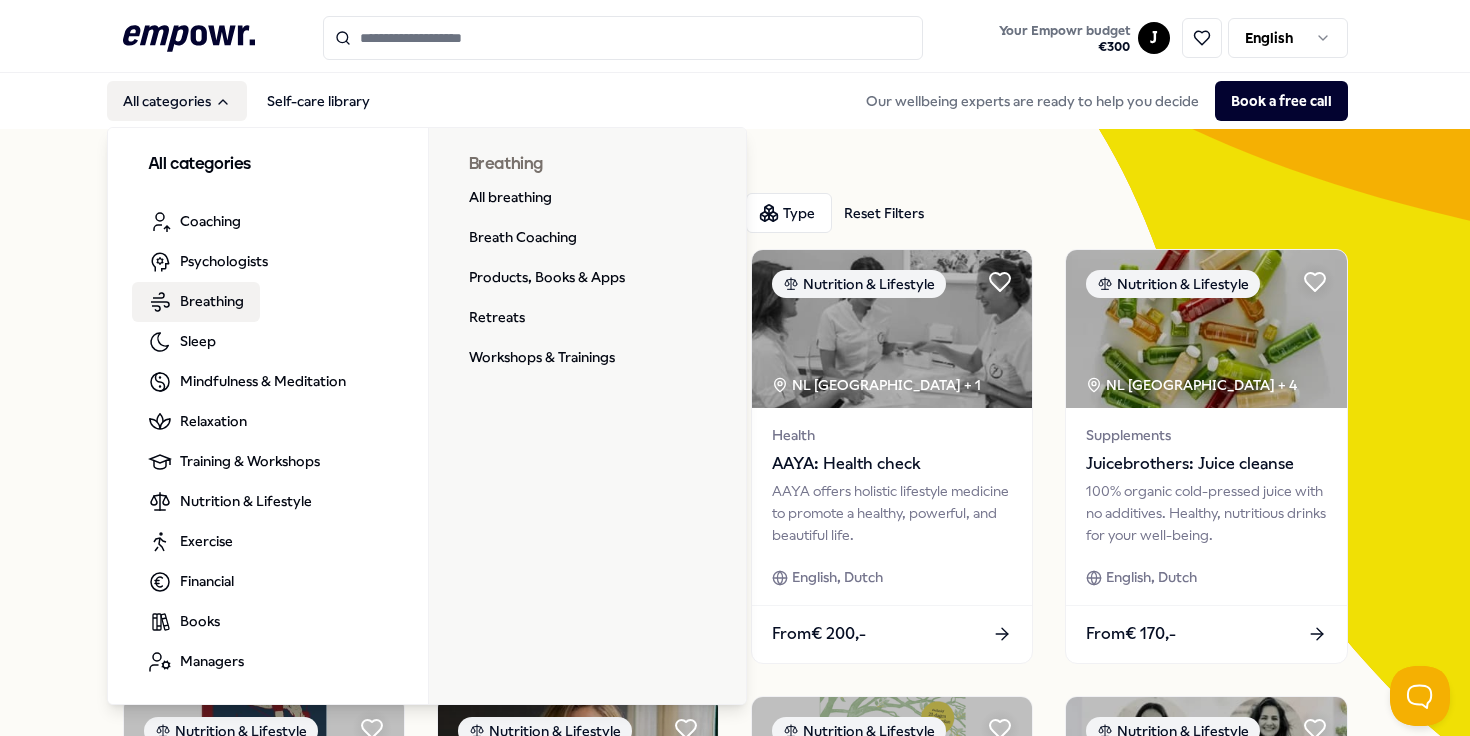 click on "Breathing" at bounding box center [196, 302] 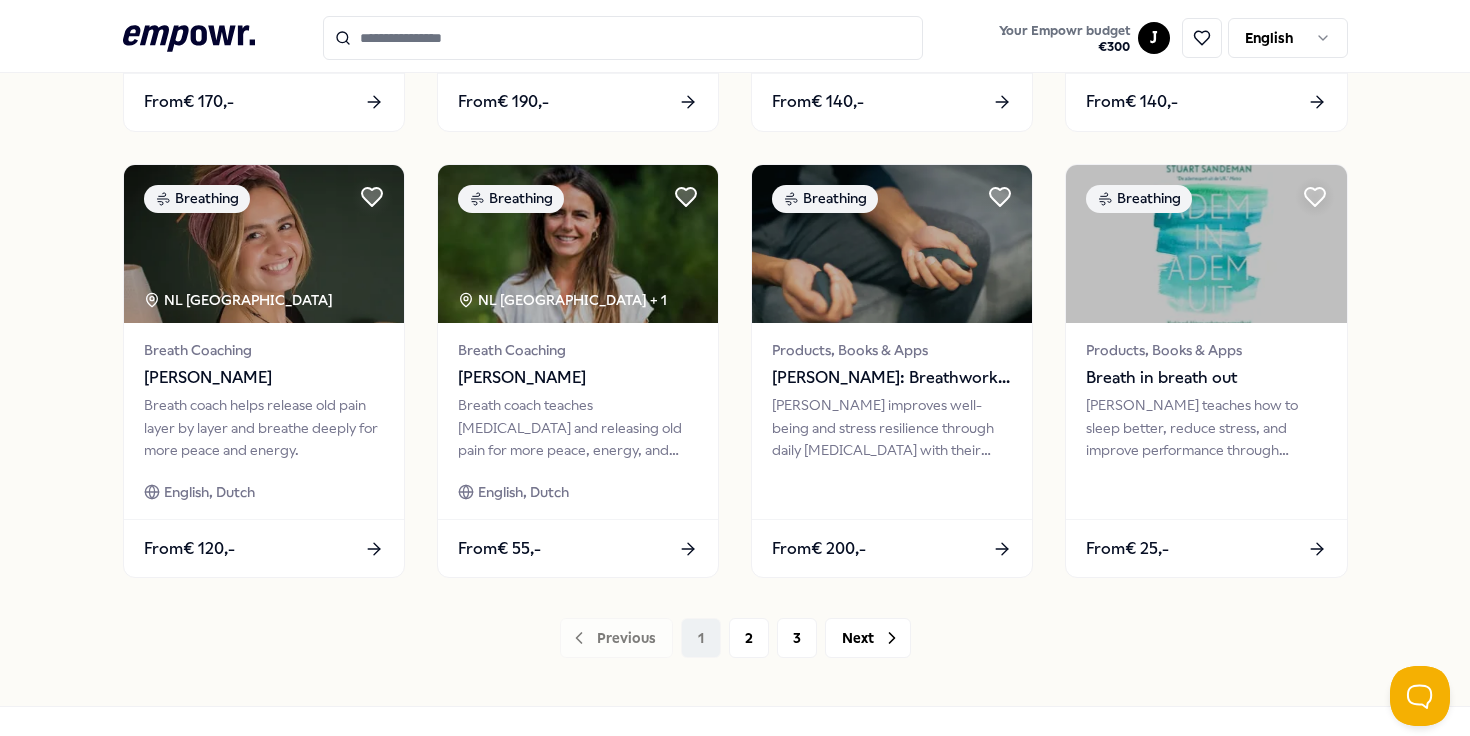 scroll, scrollTop: 1008, scrollLeft: 0, axis: vertical 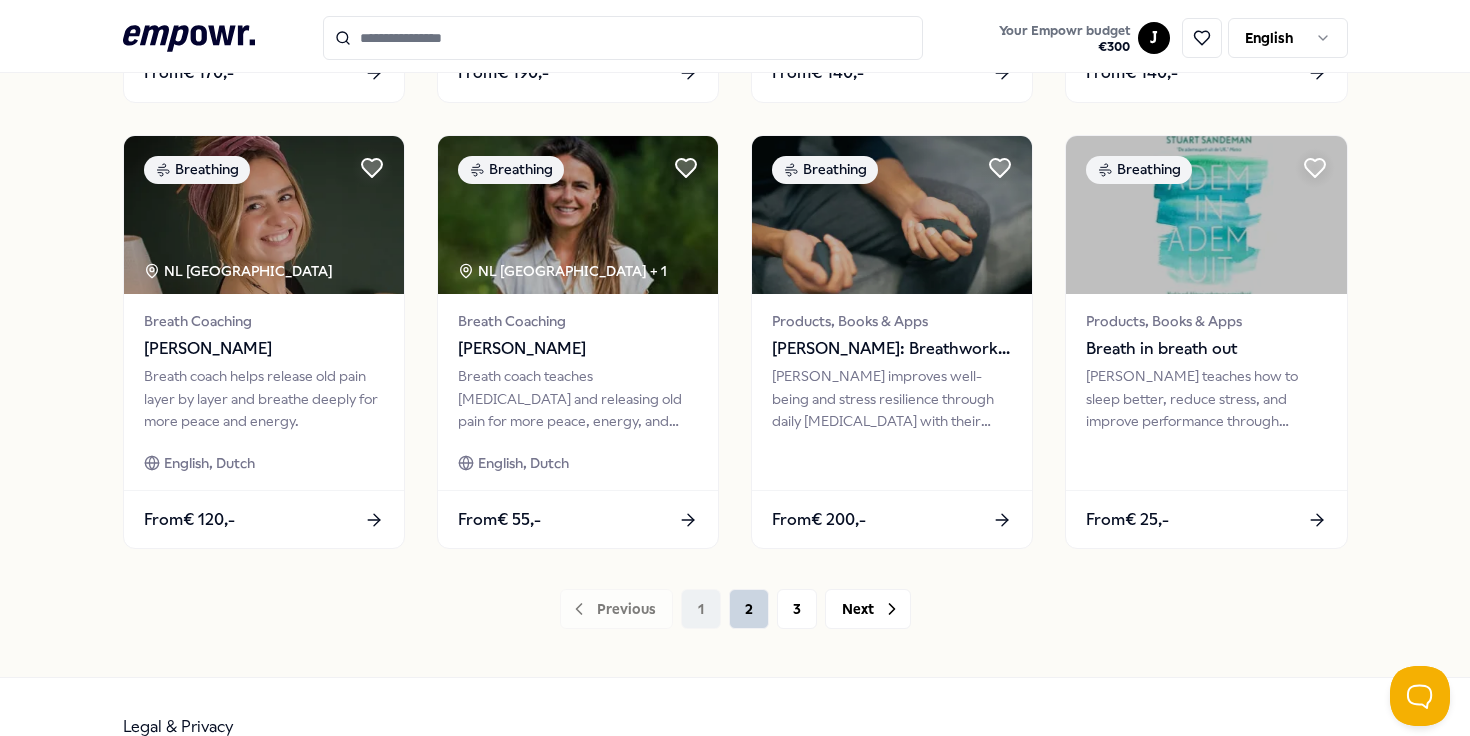 click on "2" at bounding box center [749, 609] 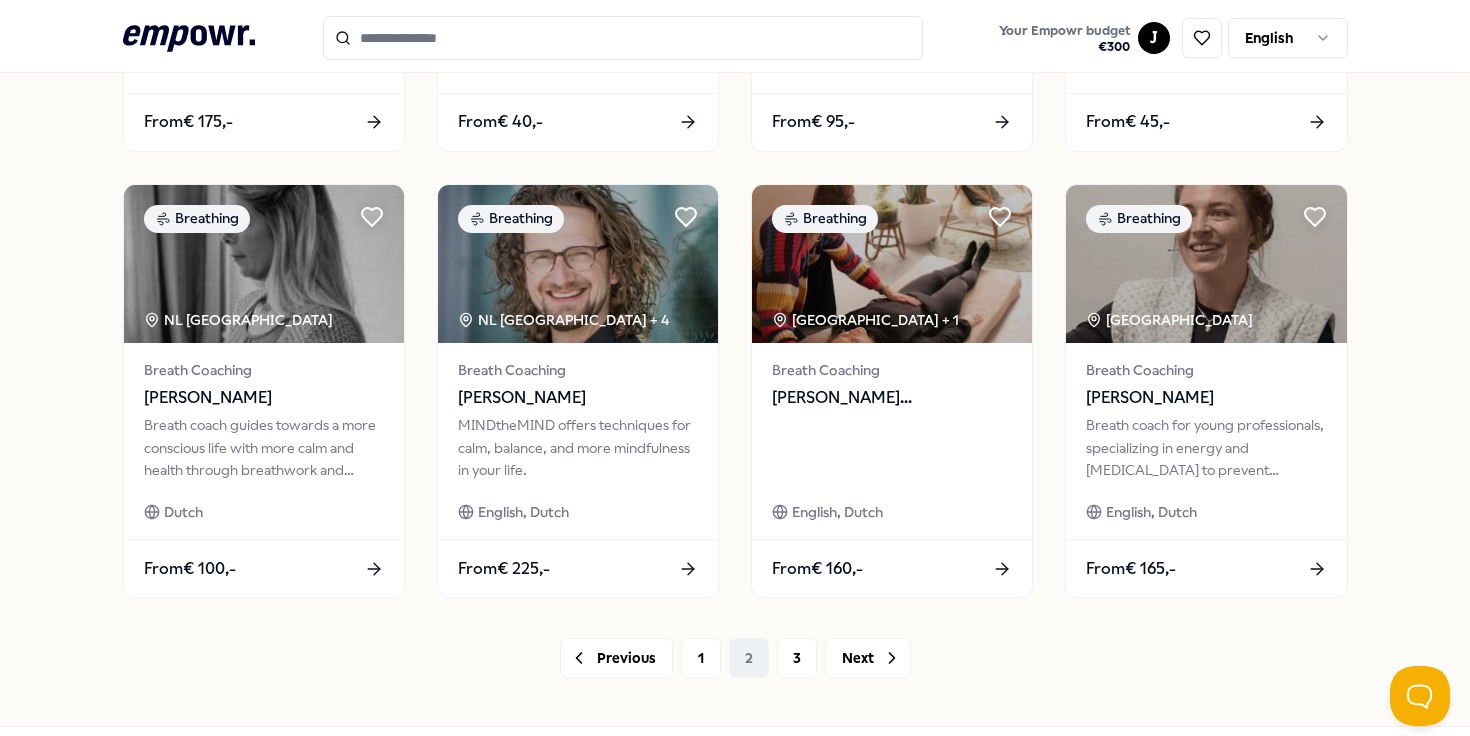 scroll, scrollTop: 1048, scrollLeft: 0, axis: vertical 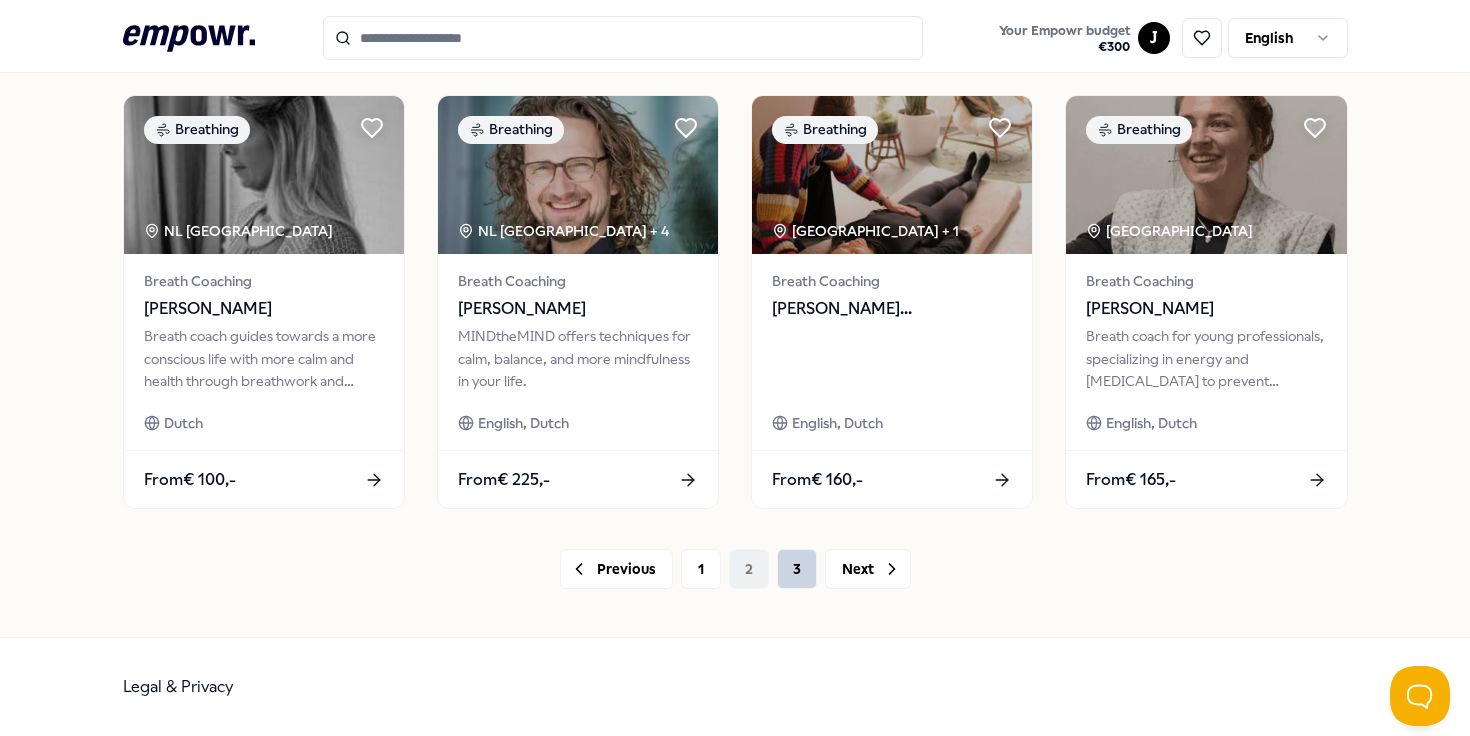 click on "3" at bounding box center (797, 569) 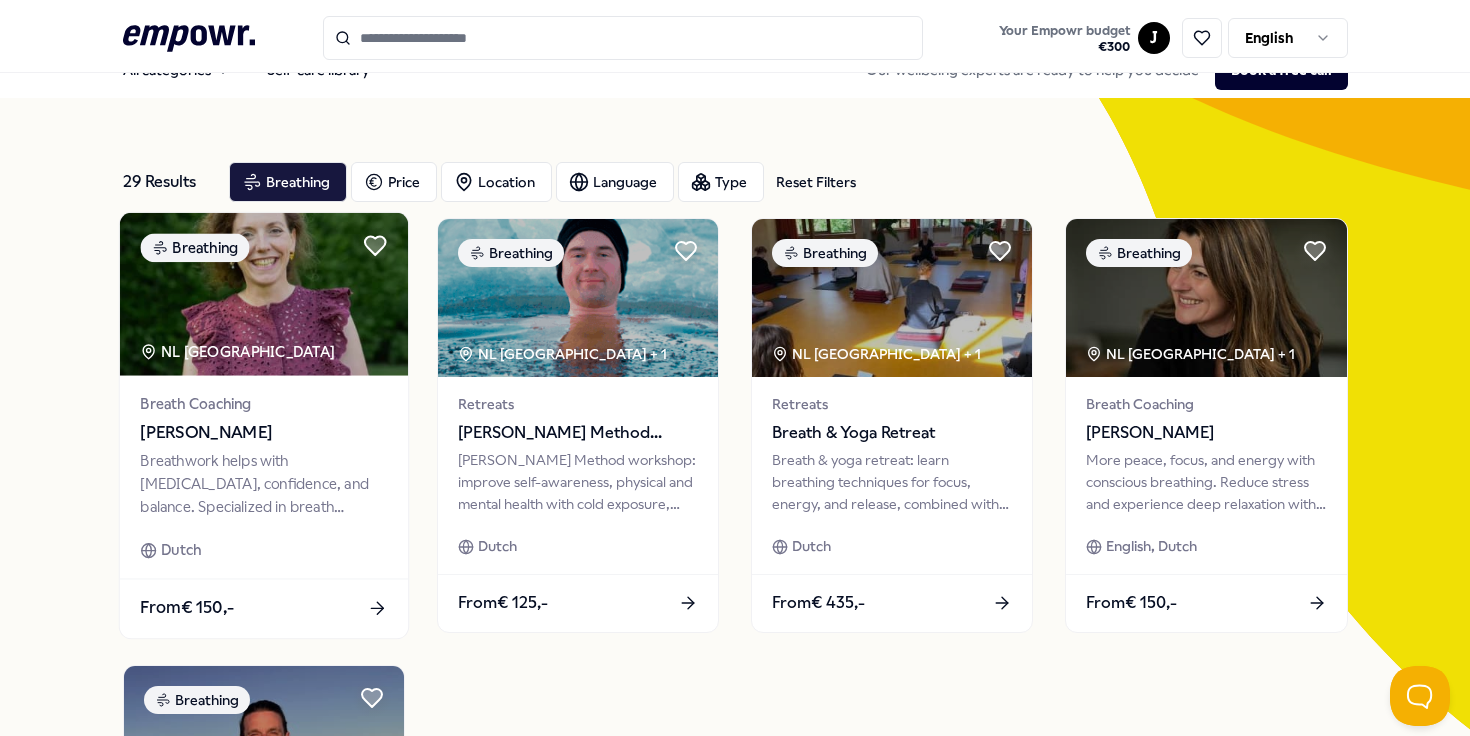scroll, scrollTop: 0, scrollLeft: 0, axis: both 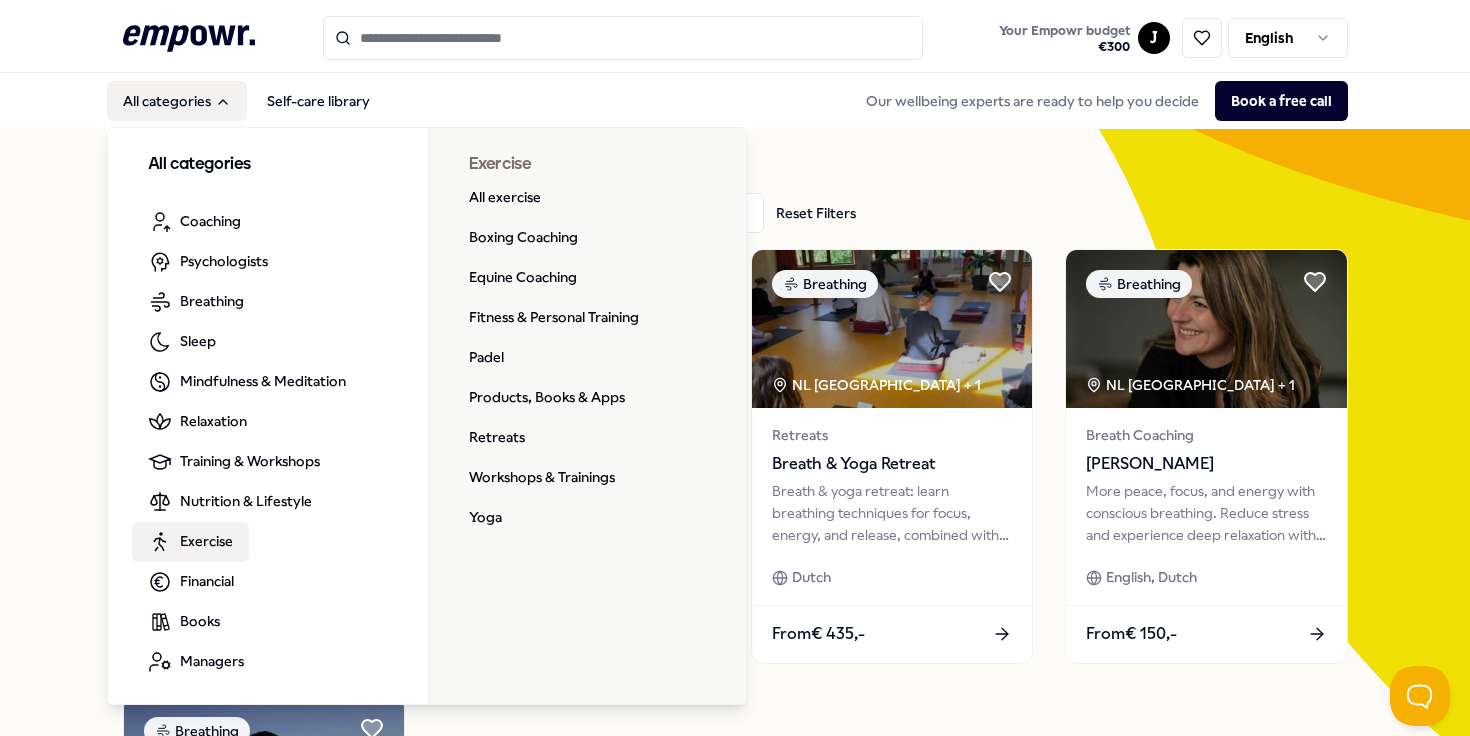 click on "Exercise" at bounding box center [206, 541] 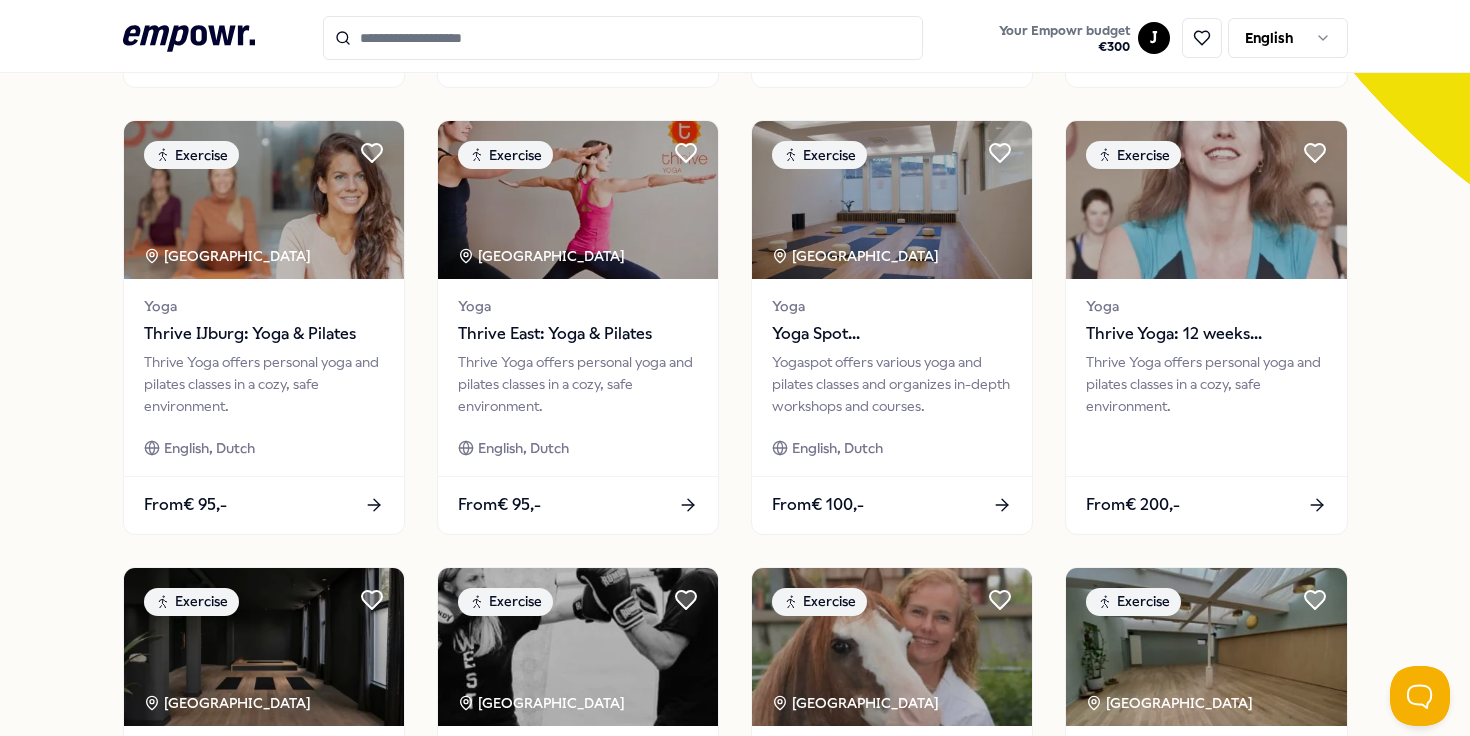 scroll, scrollTop: 0, scrollLeft: 0, axis: both 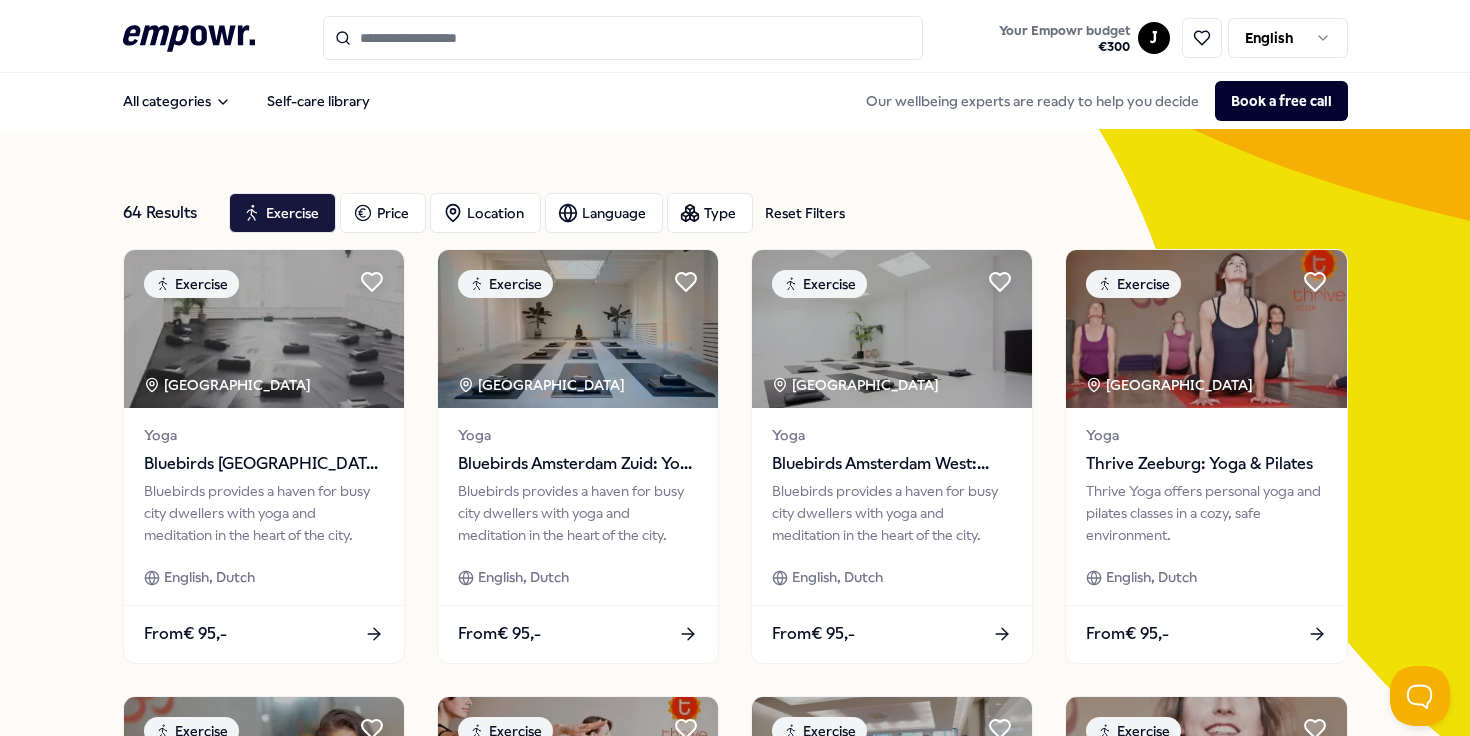 click at bounding box center [623, 38] 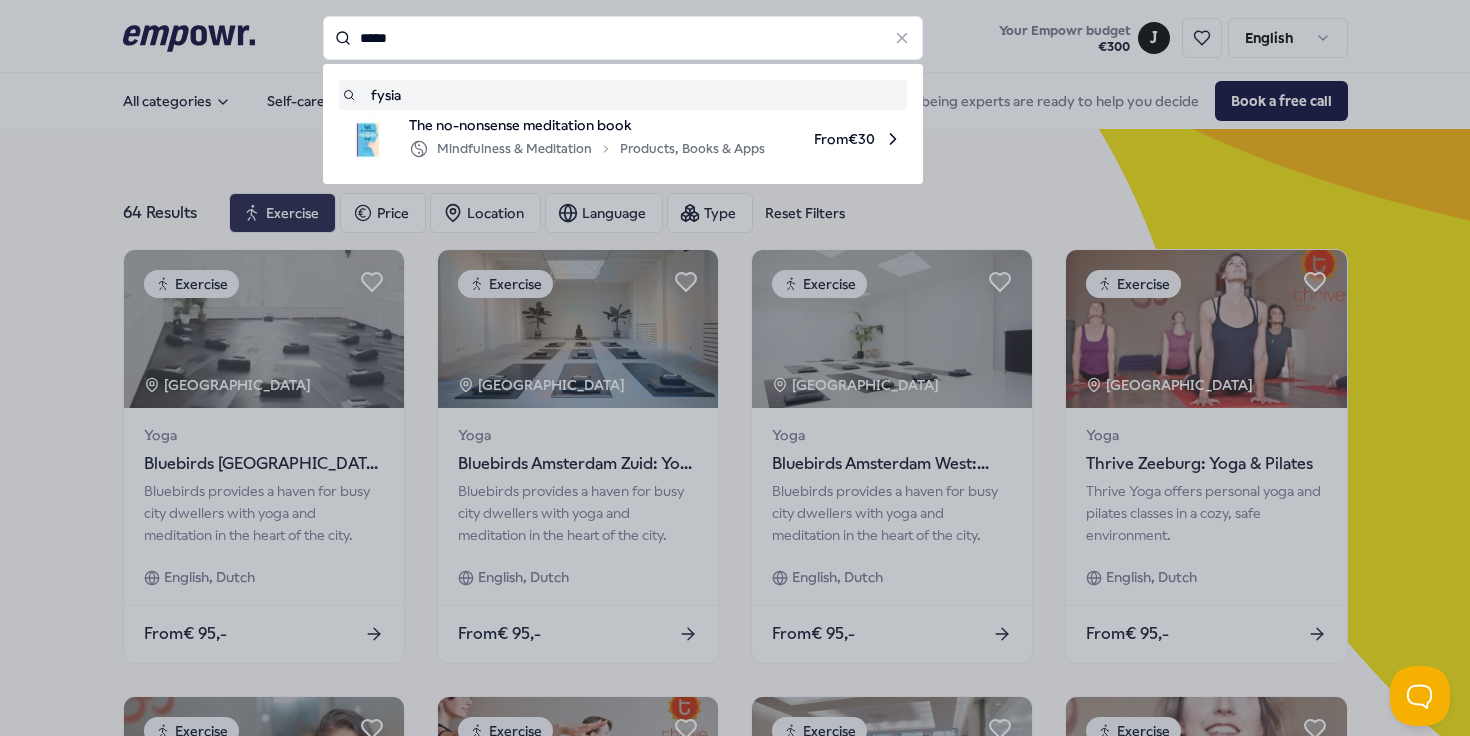 click on "fysia" at bounding box center [623, 95] 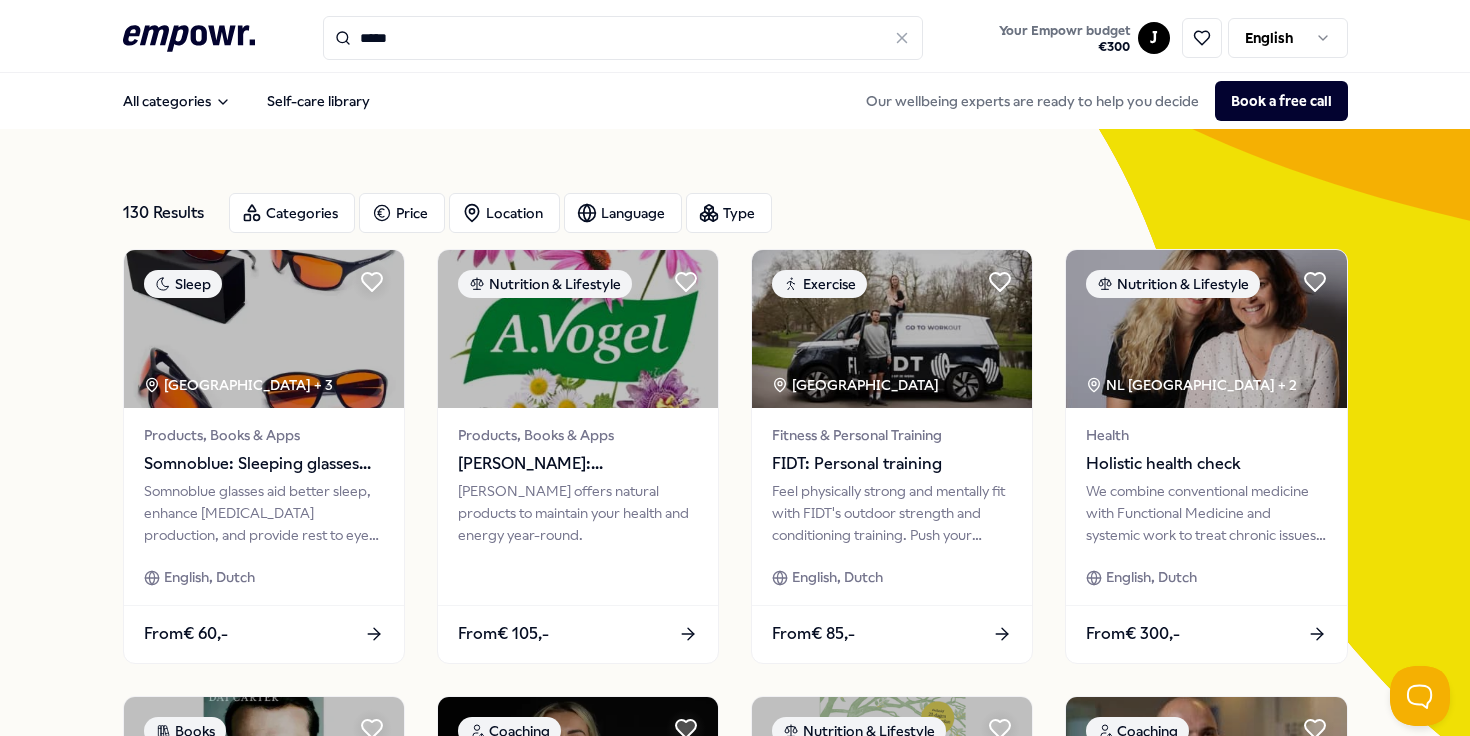 click on "*****" at bounding box center (623, 38) 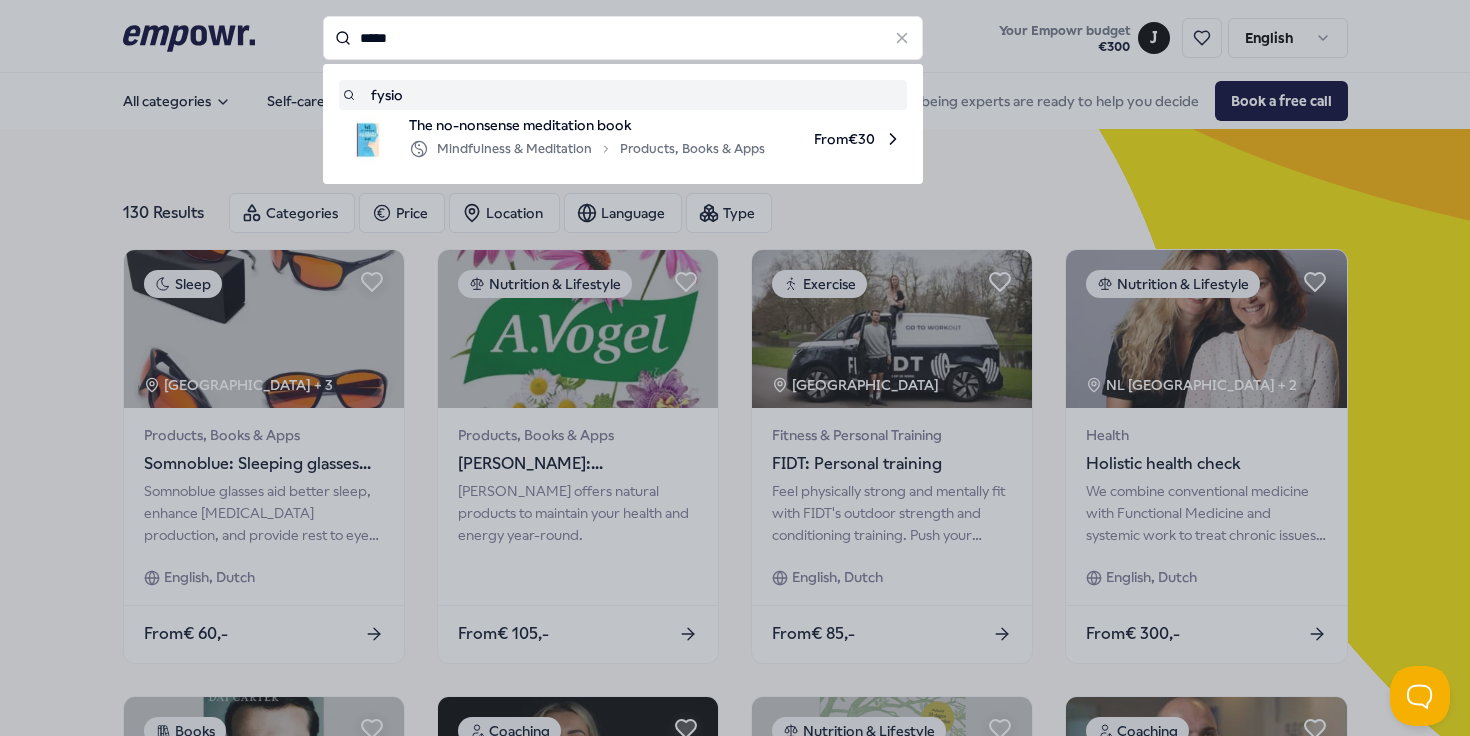 type on "*****" 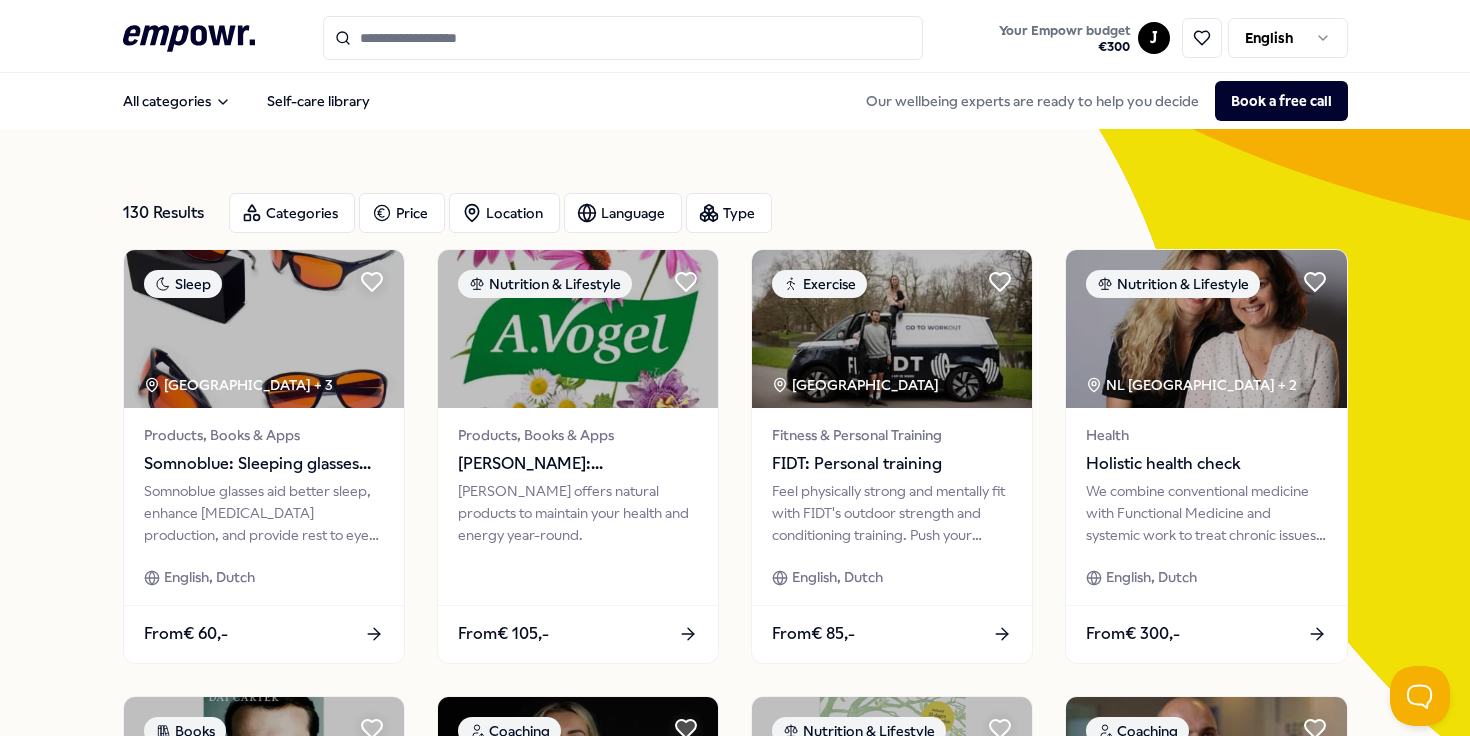 type on "*****" 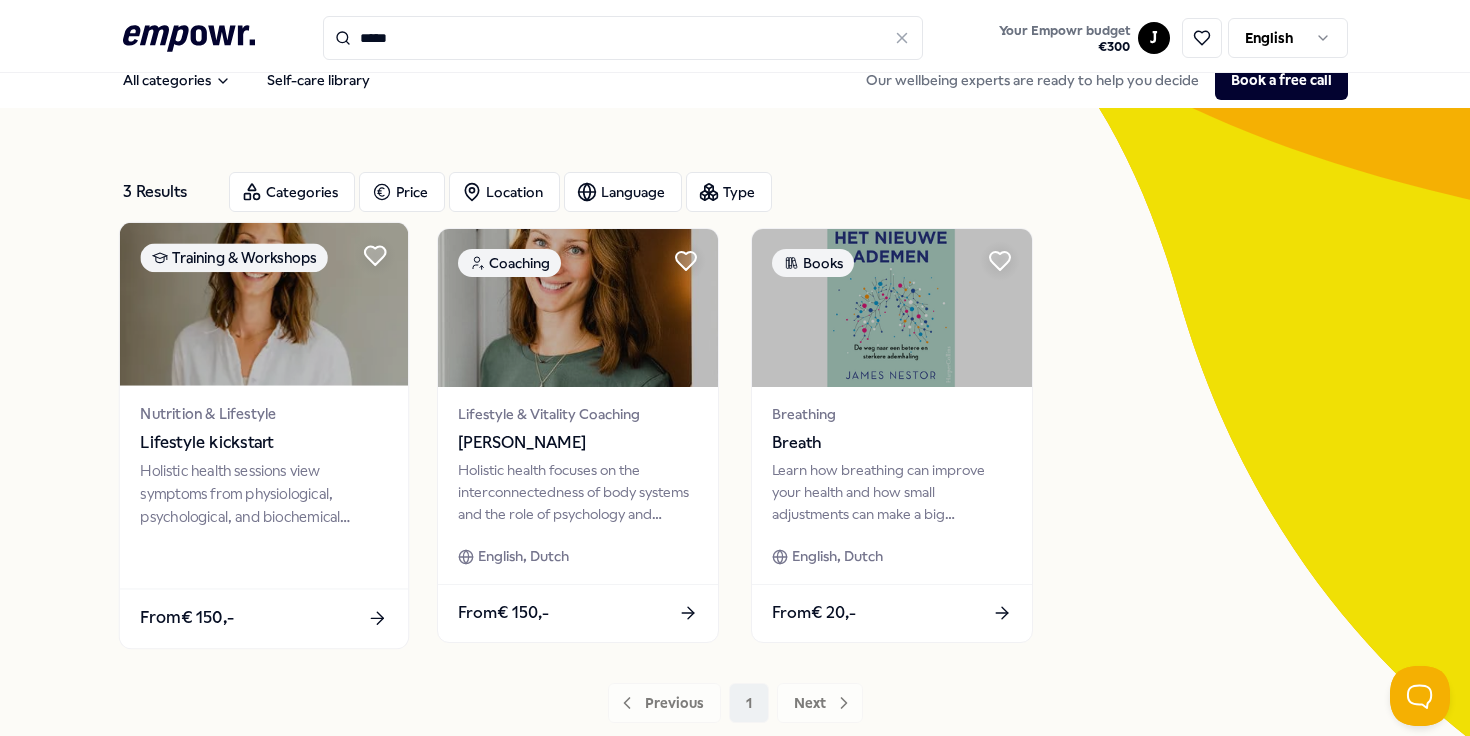 scroll, scrollTop: 0, scrollLeft: 0, axis: both 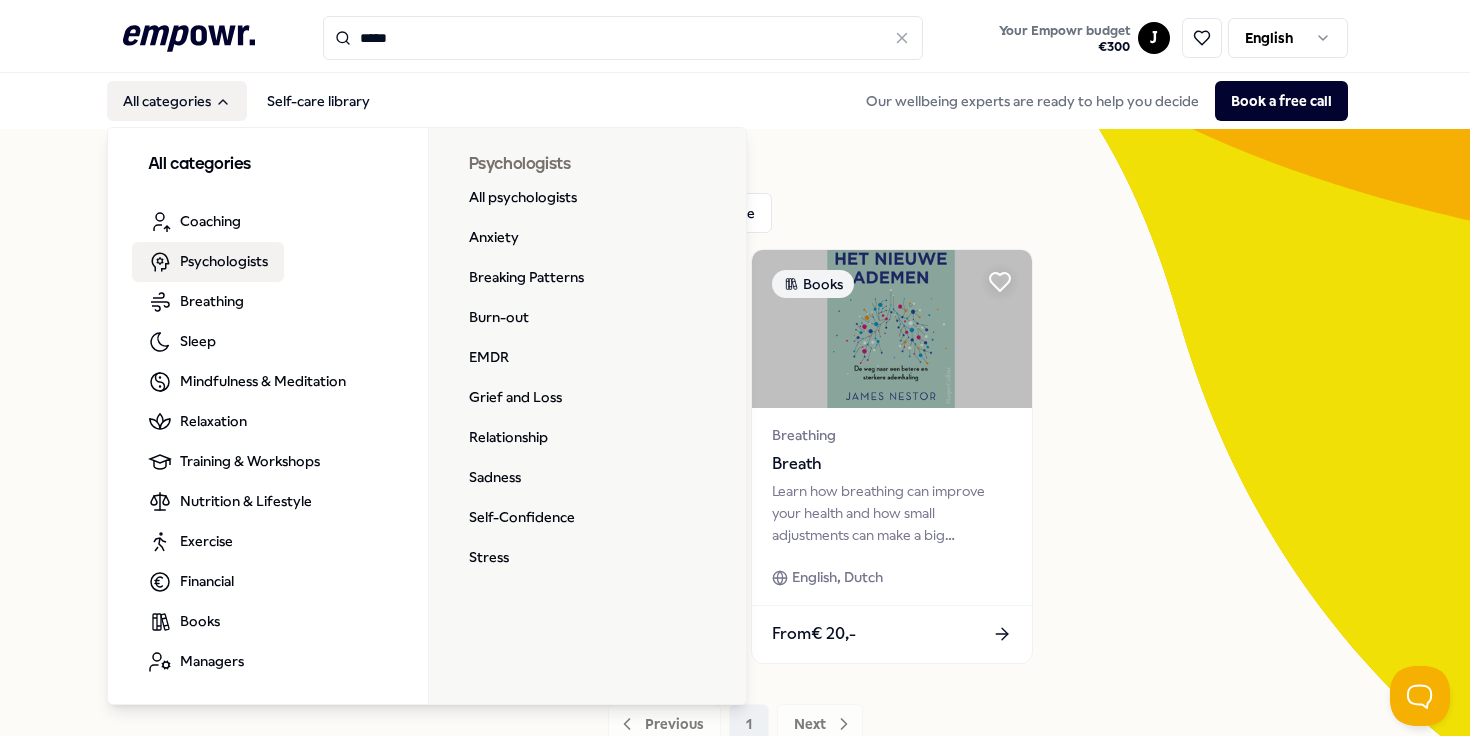 click on "Psychologists" at bounding box center (224, 261) 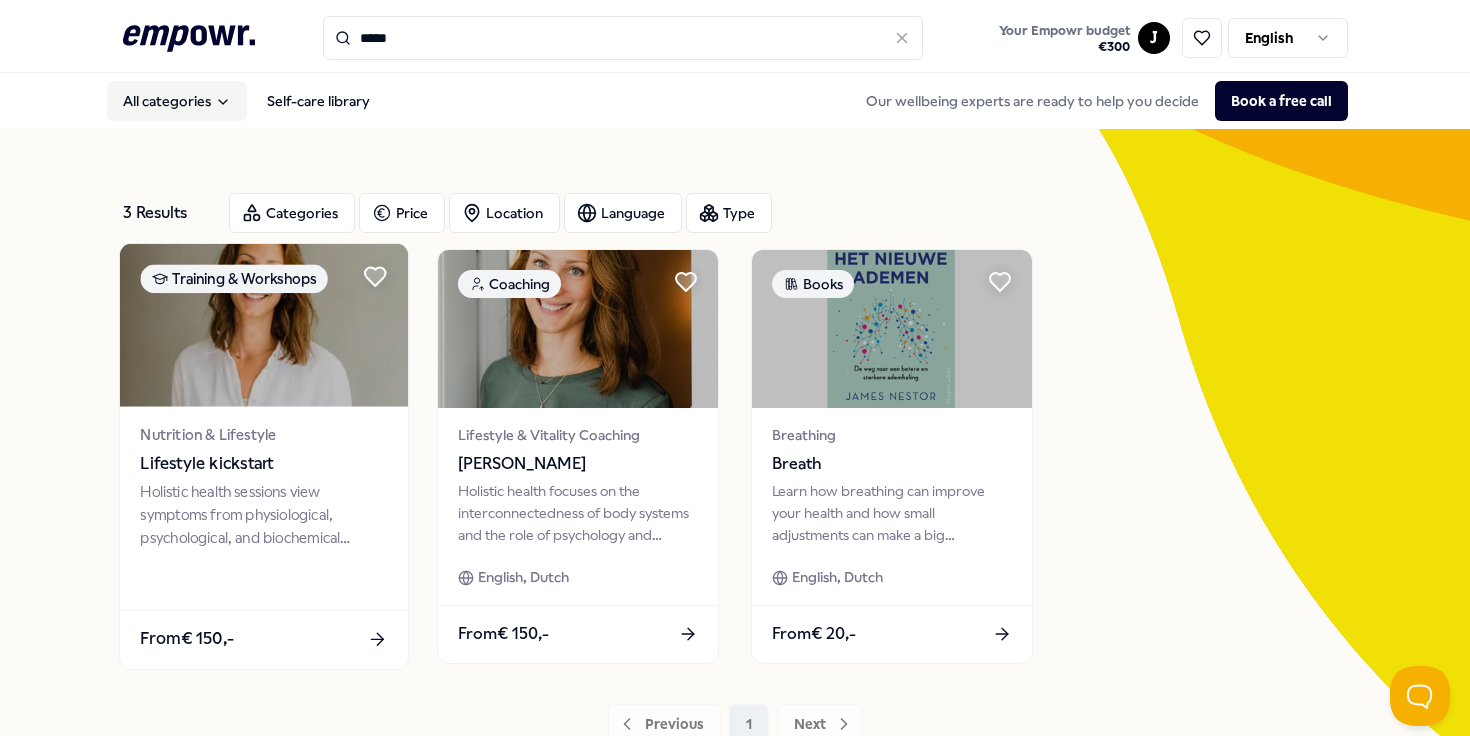 type 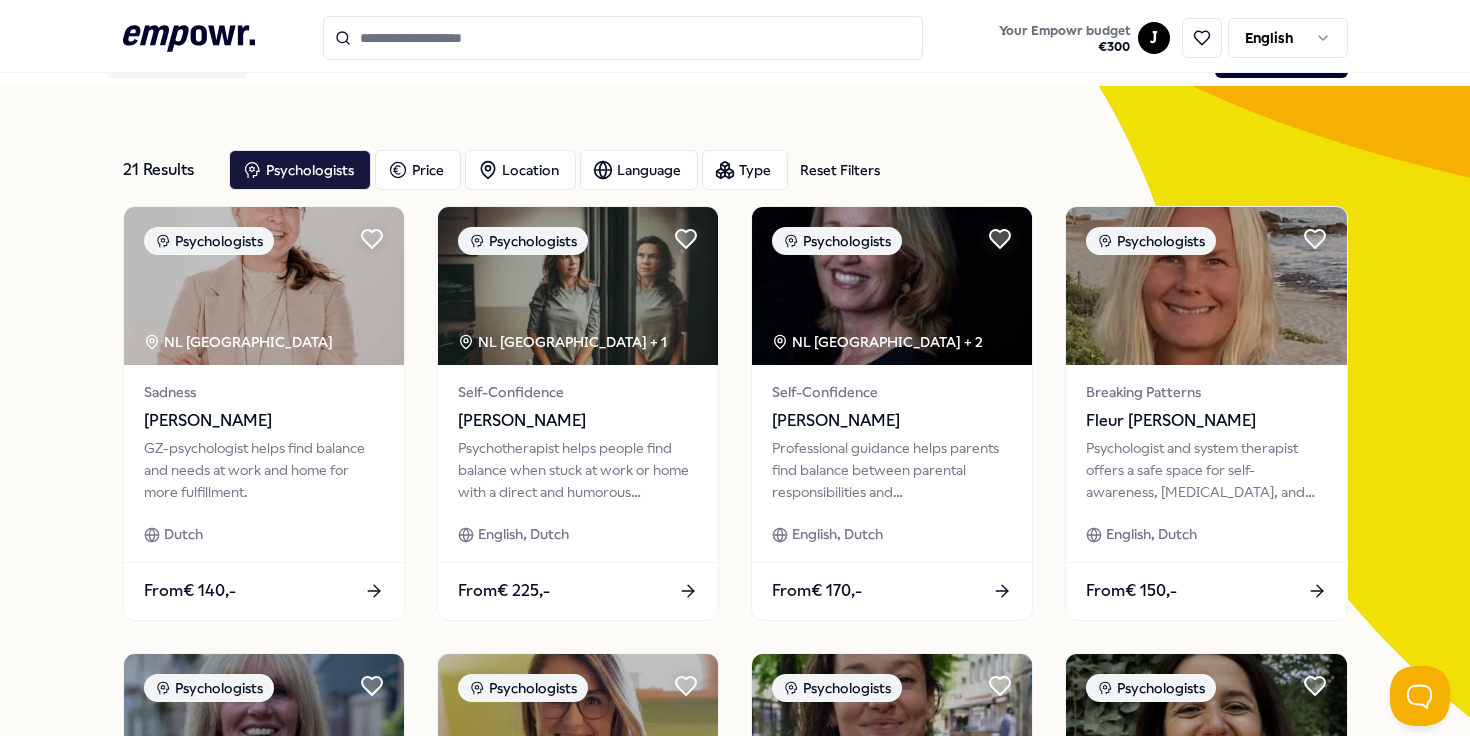 scroll, scrollTop: 0, scrollLeft: 0, axis: both 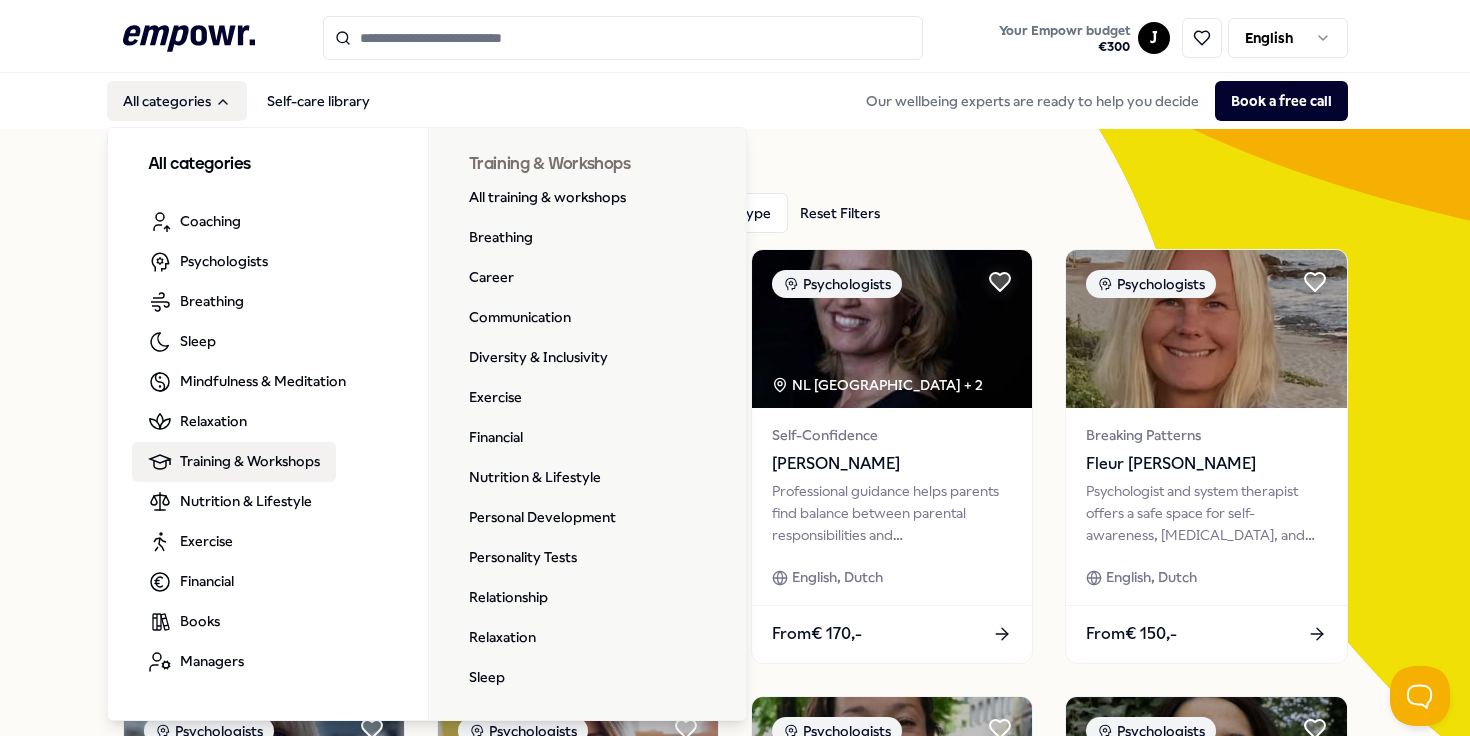 click on "Training & Workshops" at bounding box center (250, 461) 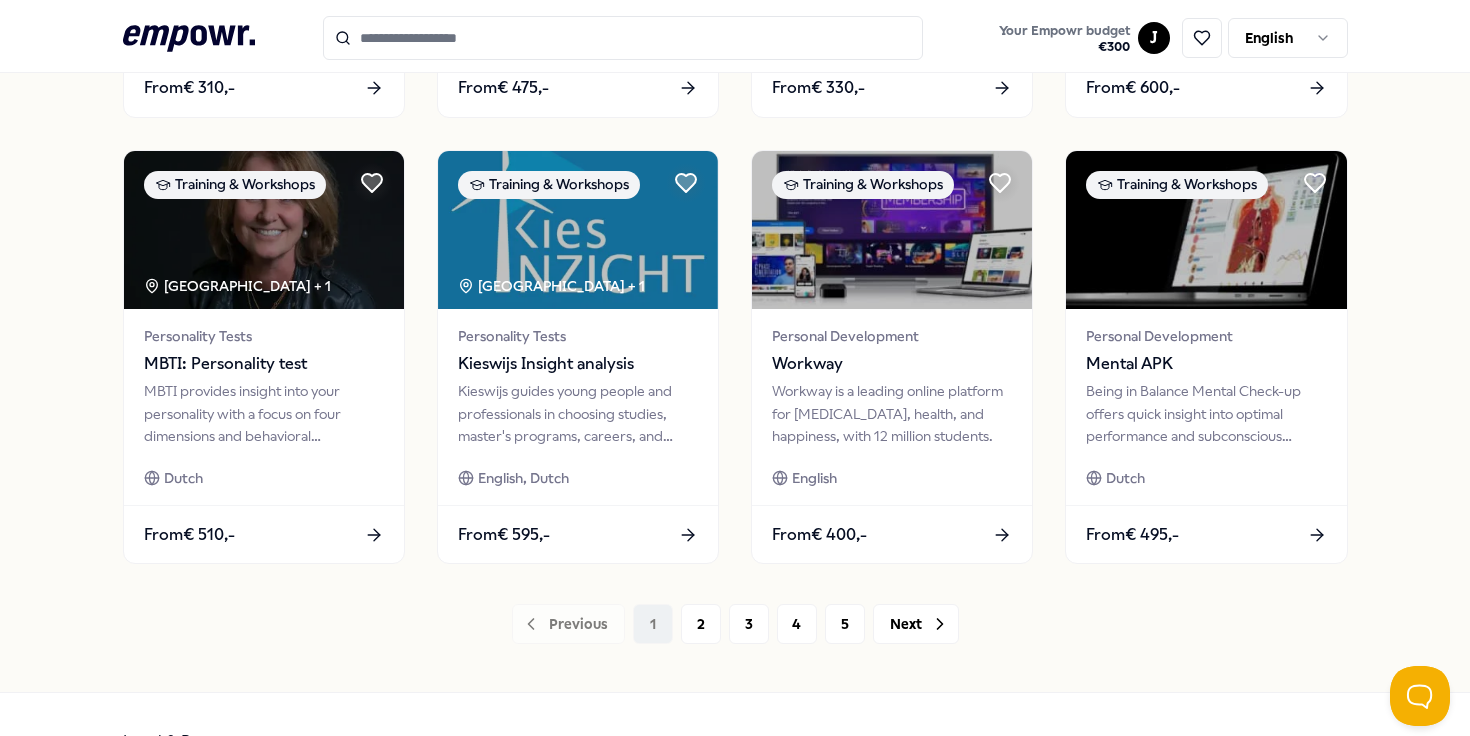 scroll, scrollTop: 995, scrollLeft: 0, axis: vertical 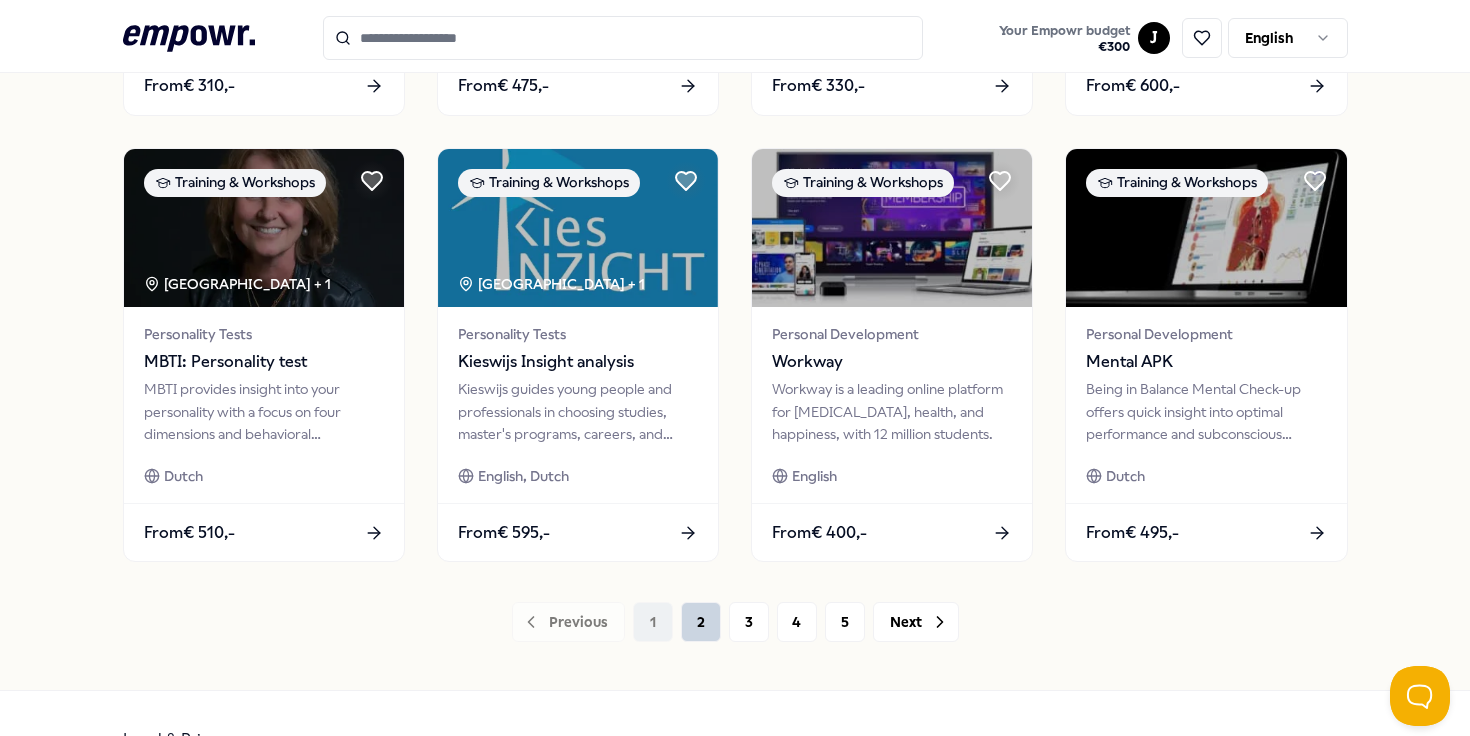 click on "2" at bounding box center [701, 622] 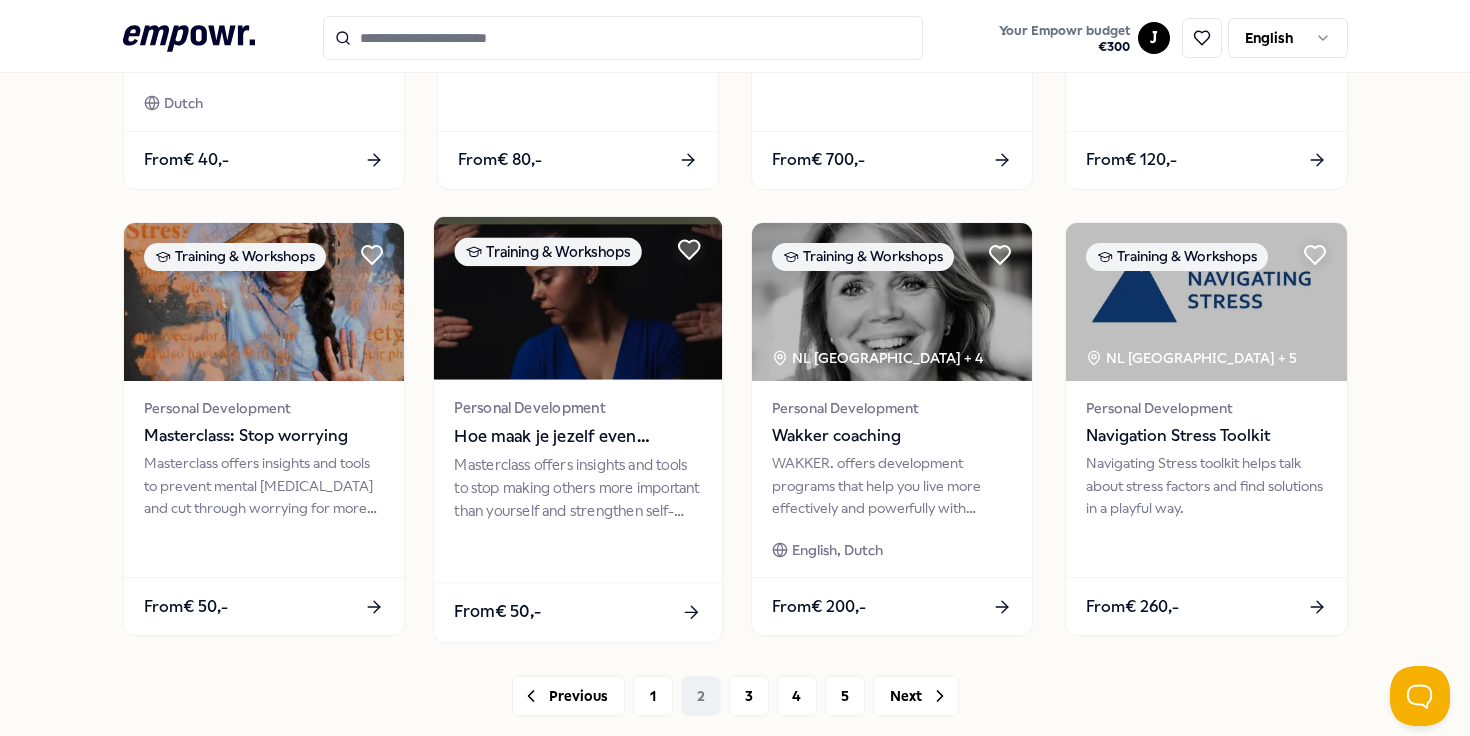 scroll, scrollTop: 1048, scrollLeft: 0, axis: vertical 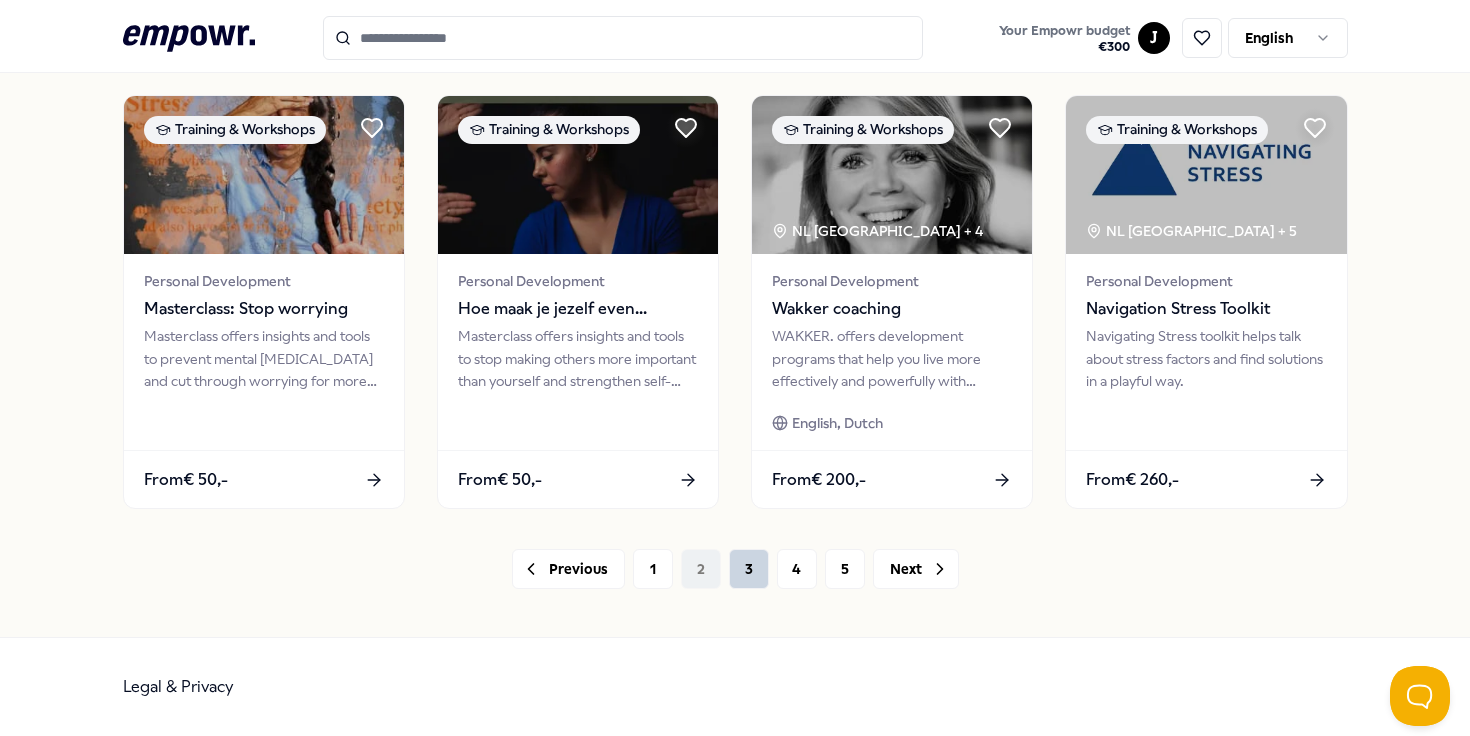 click on "3" at bounding box center [749, 569] 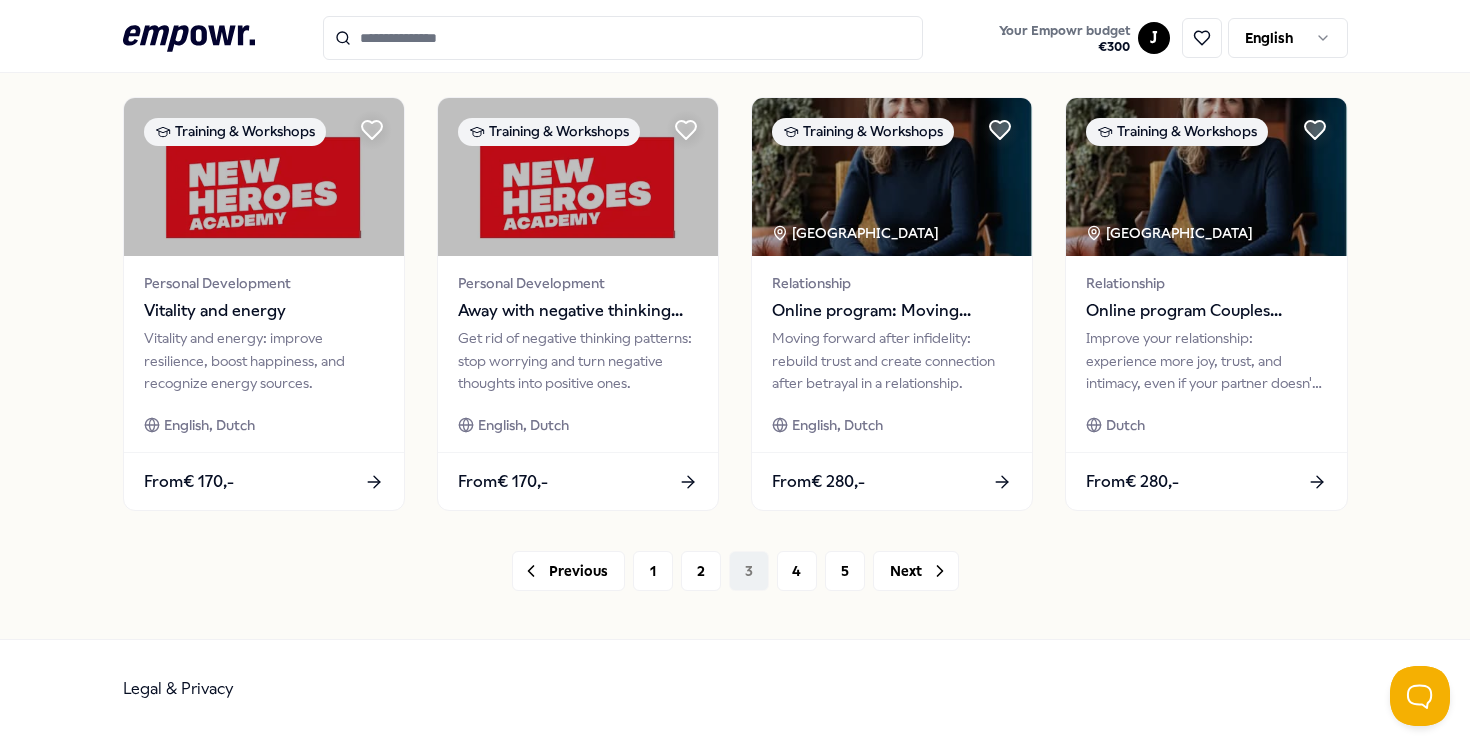 scroll, scrollTop: 1048, scrollLeft: 0, axis: vertical 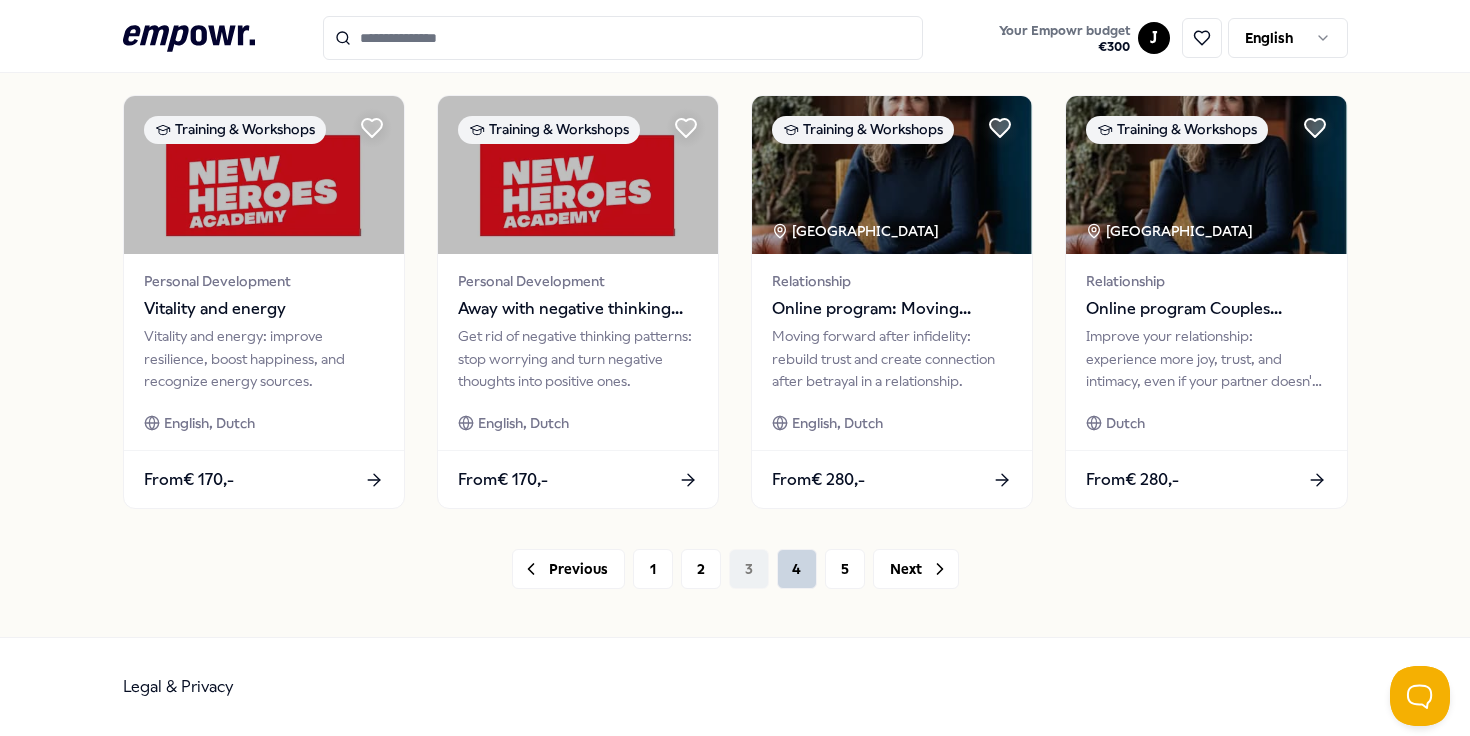 click on "4" at bounding box center (797, 569) 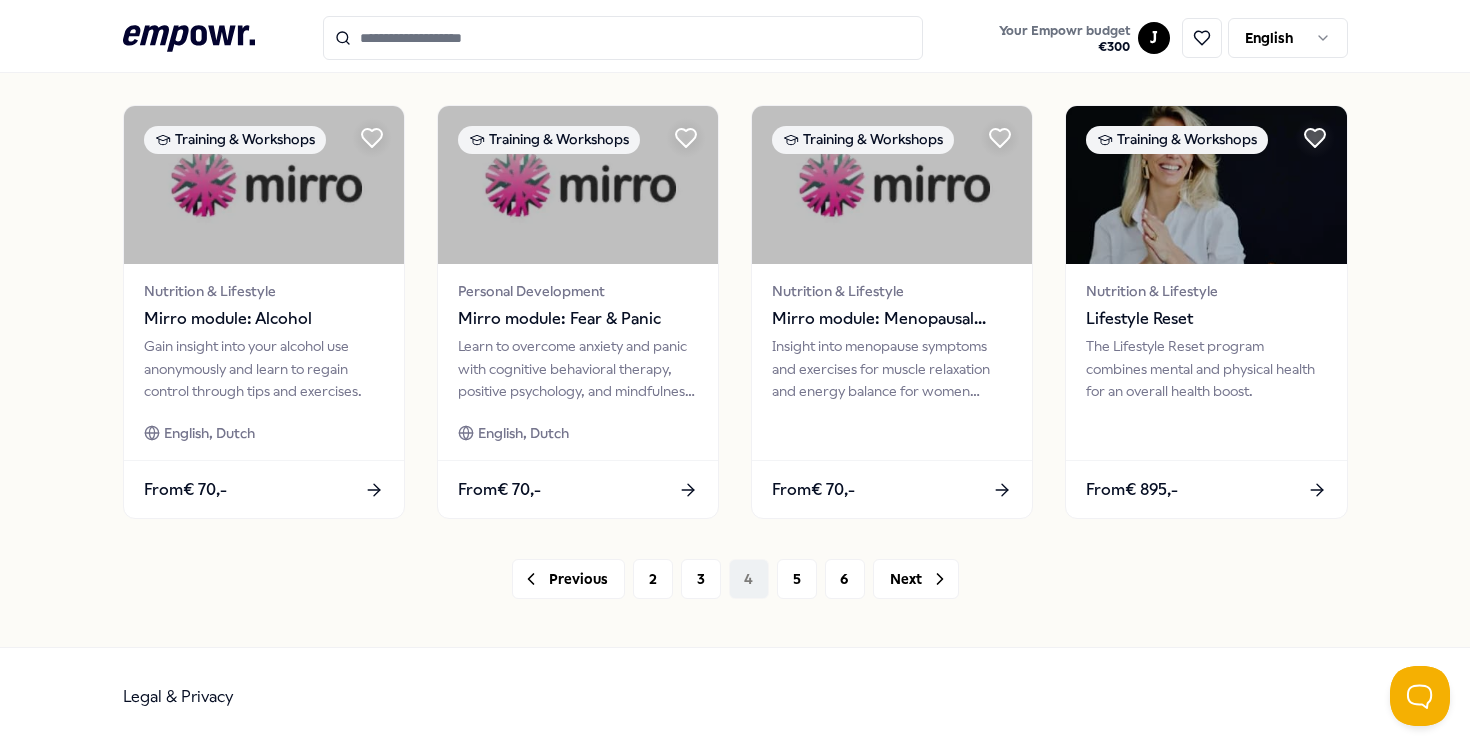 scroll, scrollTop: 1048, scrollLeft: 0, axis: vertical 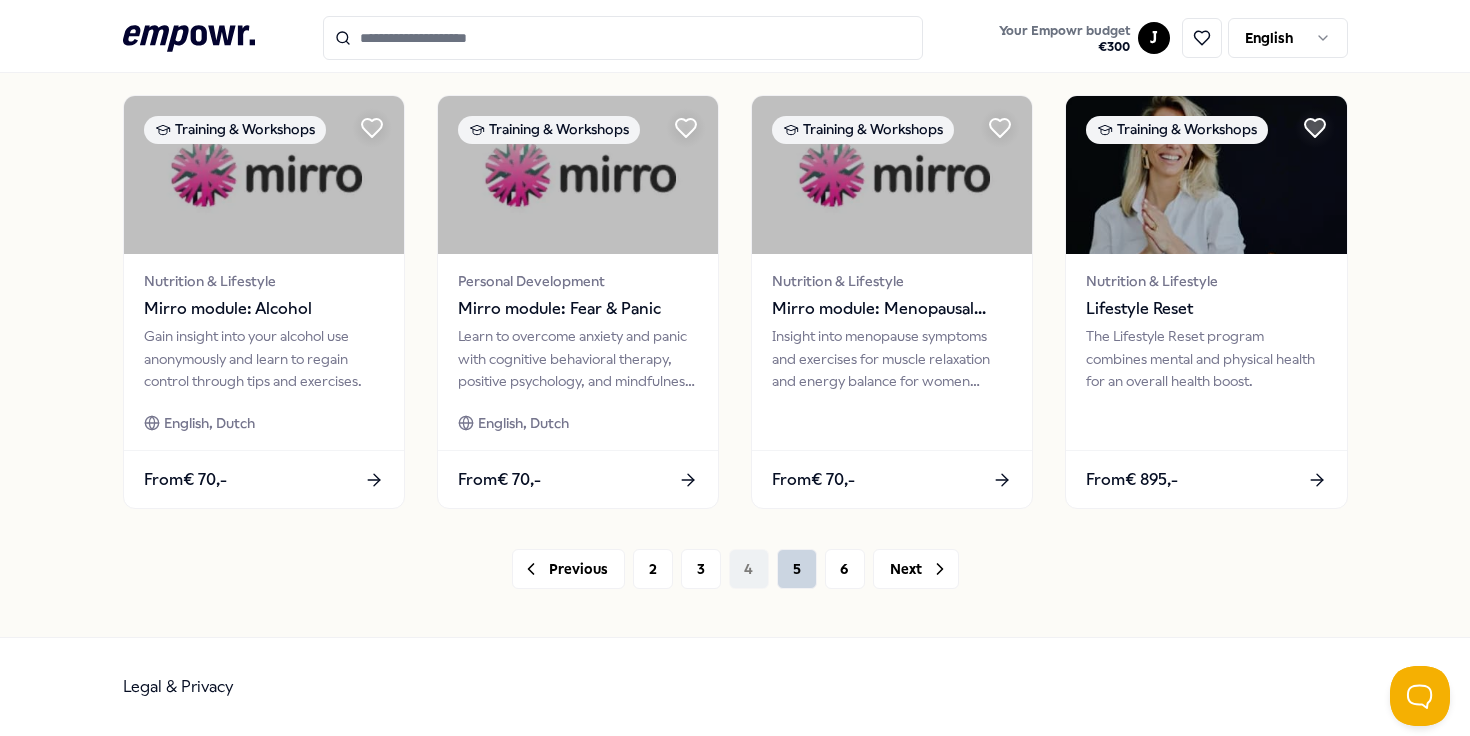 click on "5" at bounding box center [797, 569] 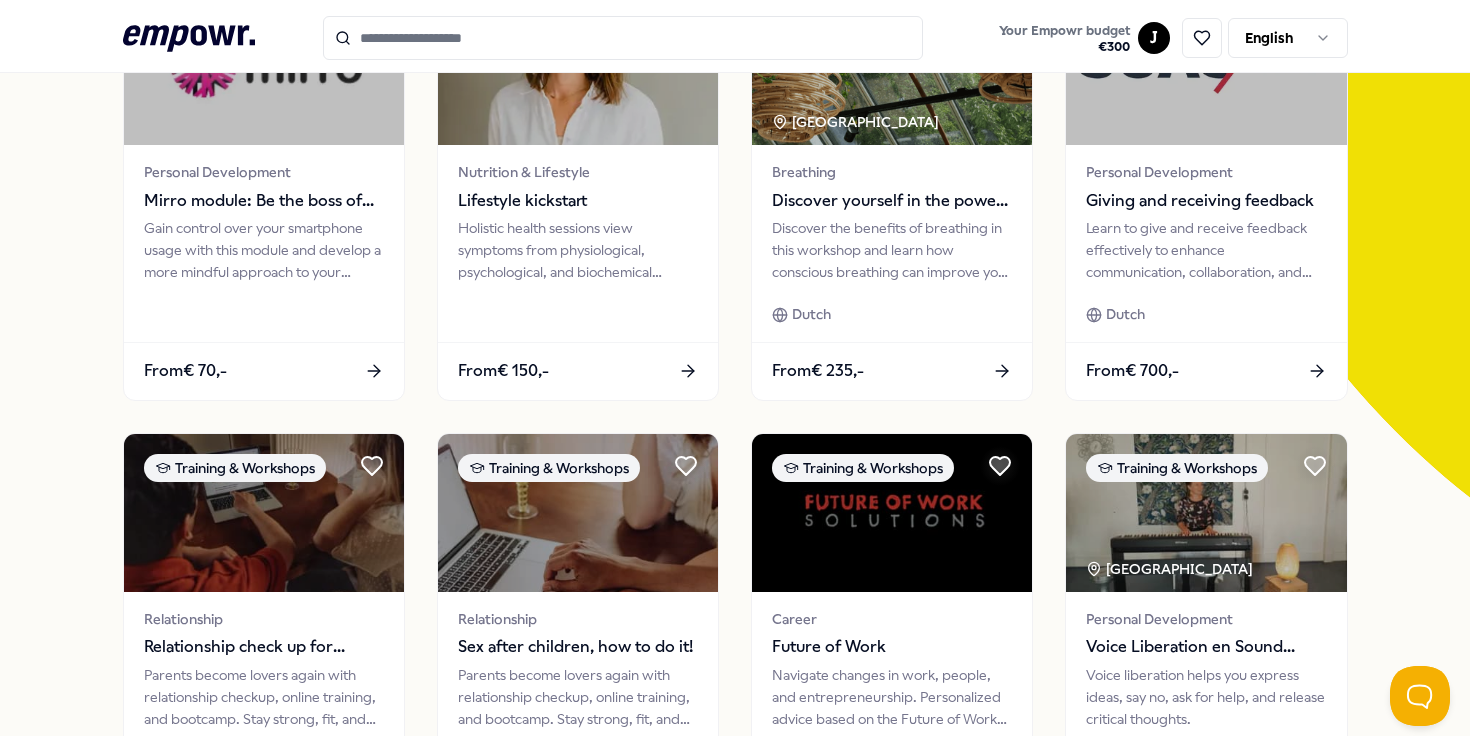 scroll, scrollTop: 0, scrollLeft: 0, axis: both 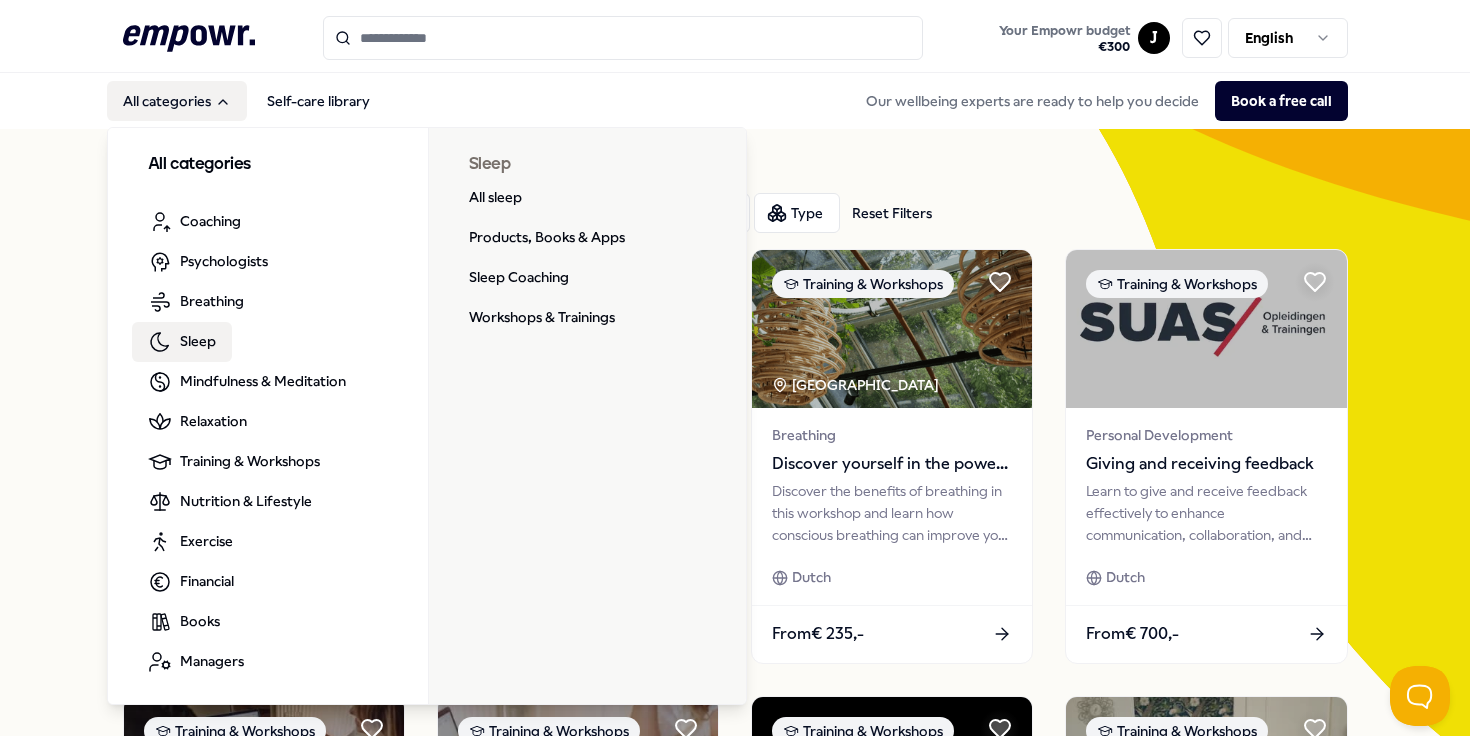click on "Sleep" at bounding box center [198, 341] 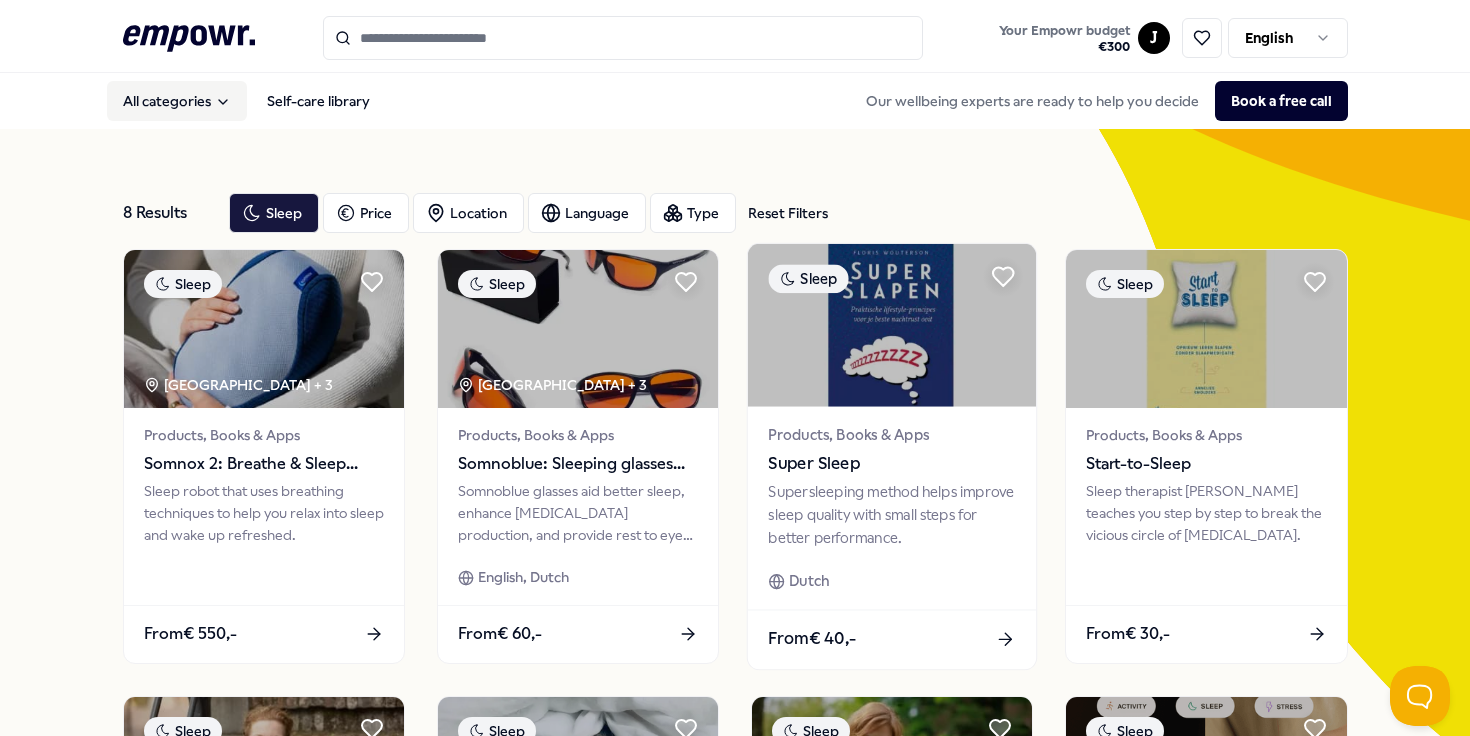 scroll, scrollTop: 601, scrollLeft: 0, axis: vertical 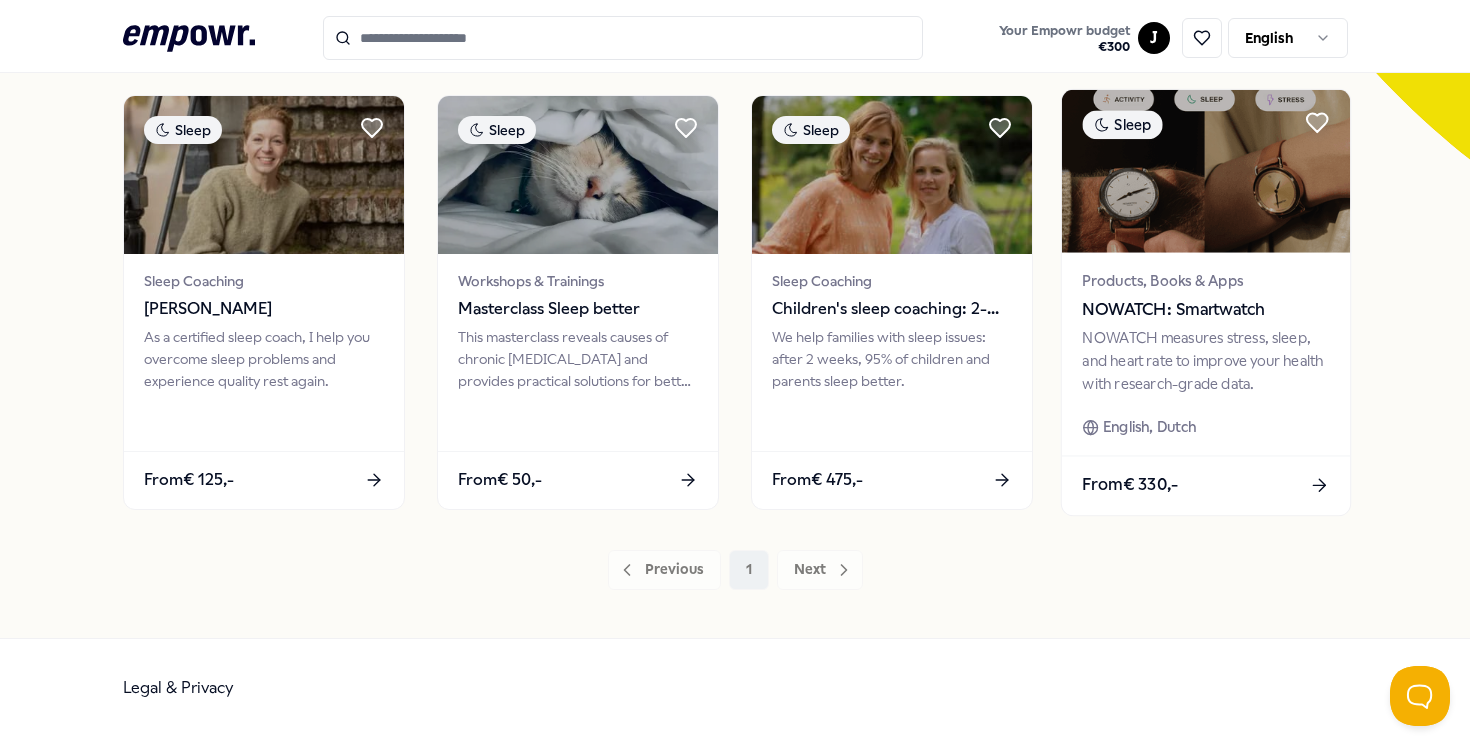click on "NOWATCH measures stress, sleep, and heart rate to improve your health with
research-grade data." at bounding box center (1206, 360) 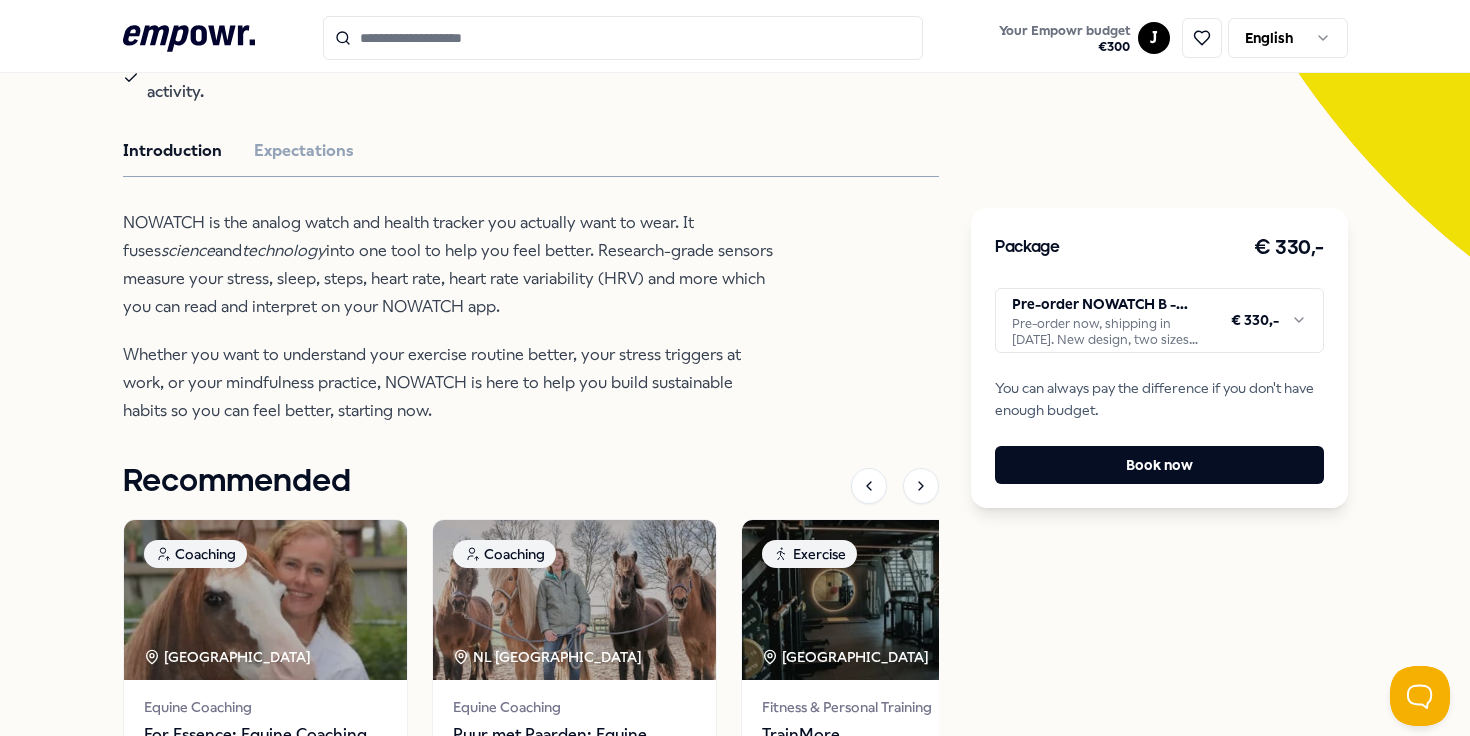 scroll, scrollTop: 439, scrollLeft: 0, axis: vertical 